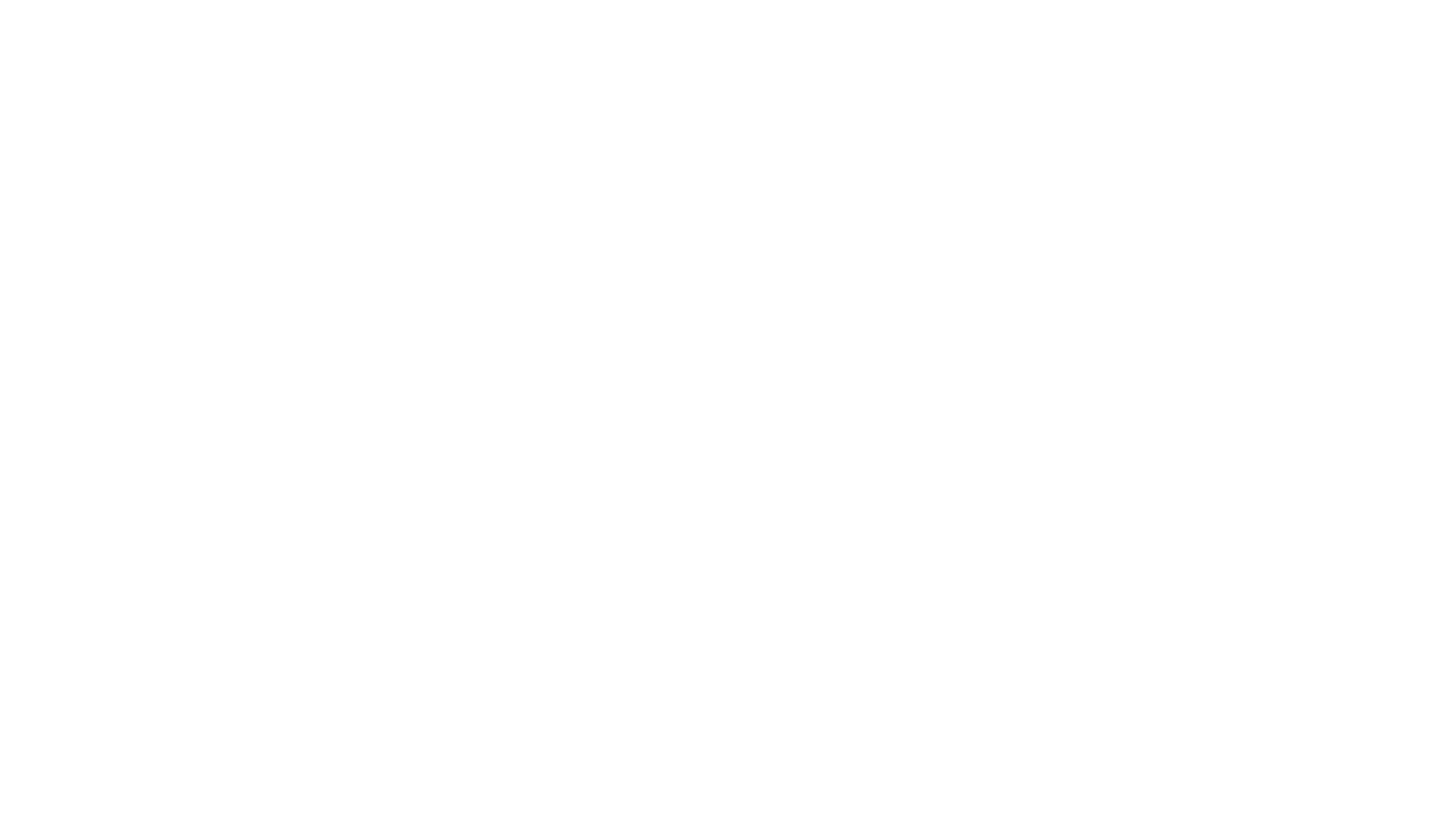 scroll, scrollTop: 0, scrollLeft: 0, axis: both 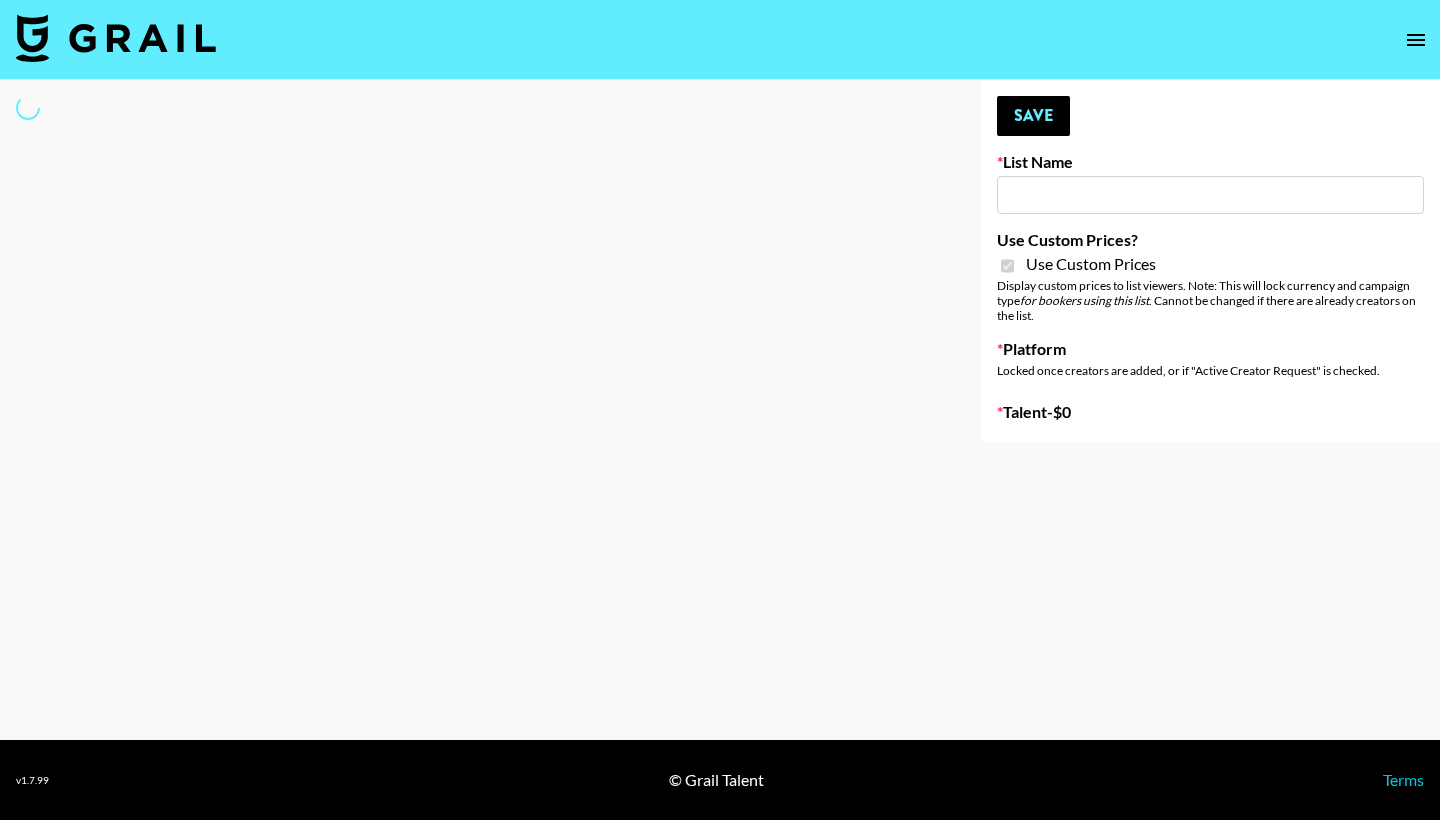type on "SYFA" 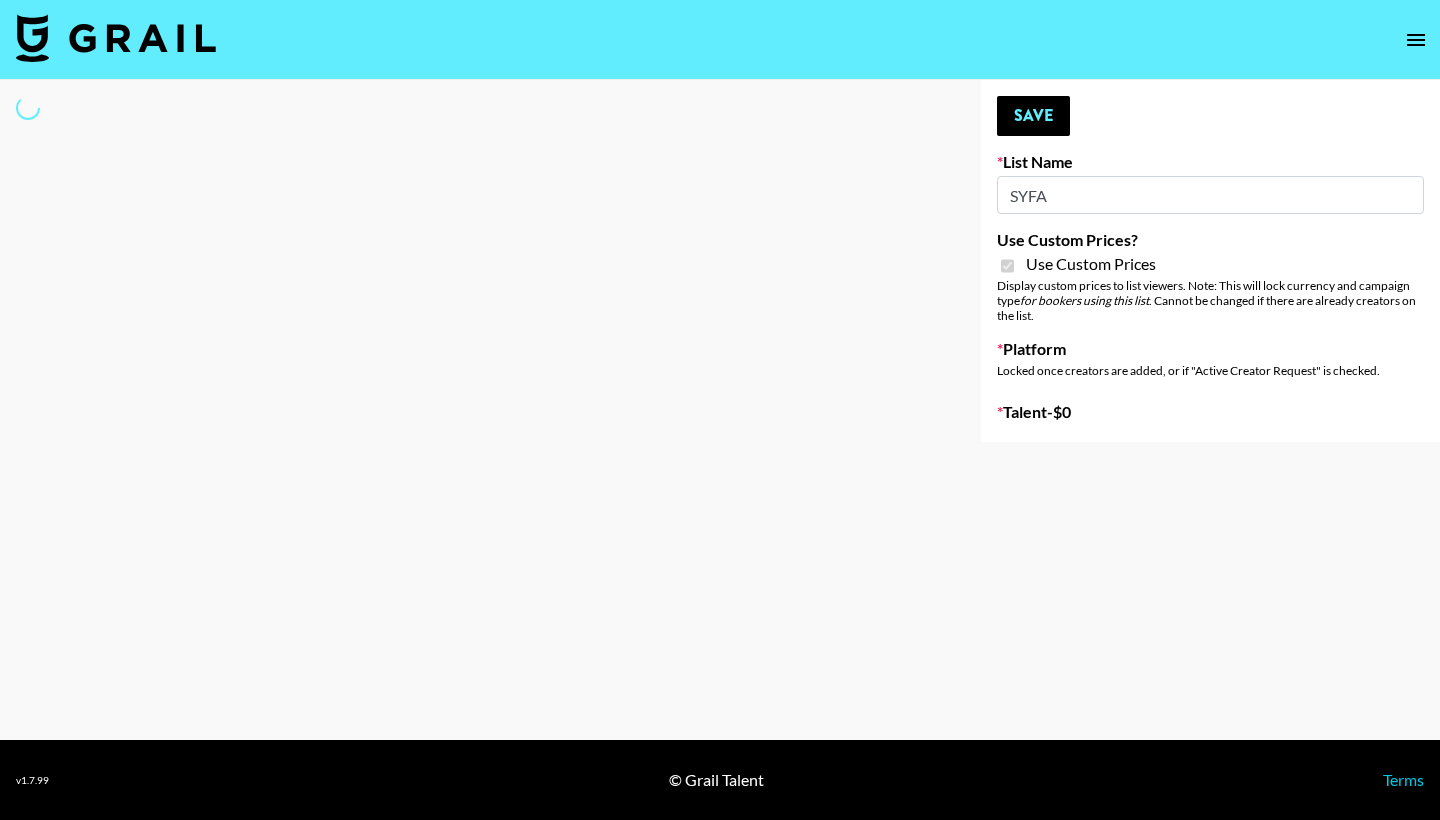 select on "Brand" 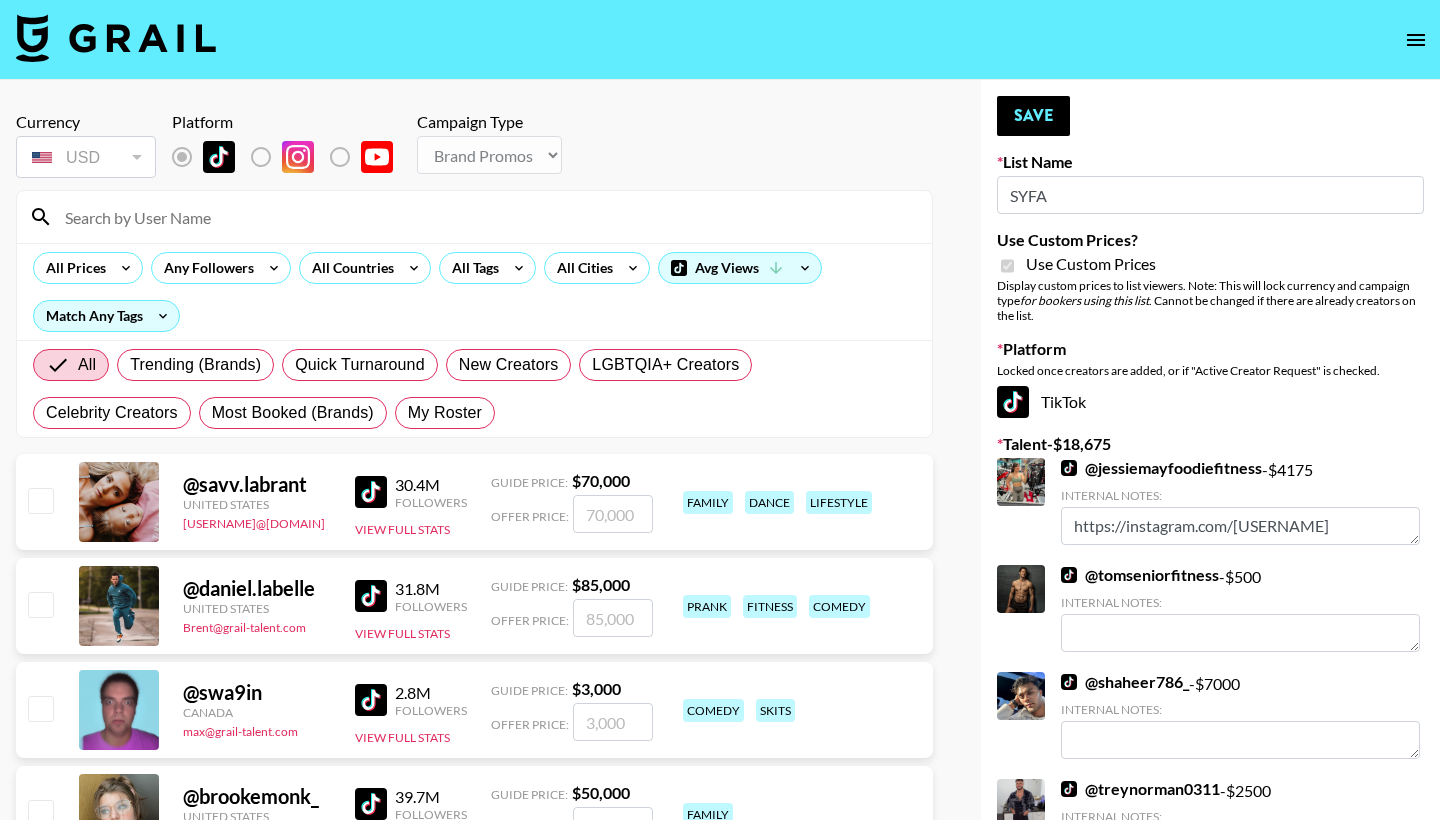 click at bounding box center [486, 217] 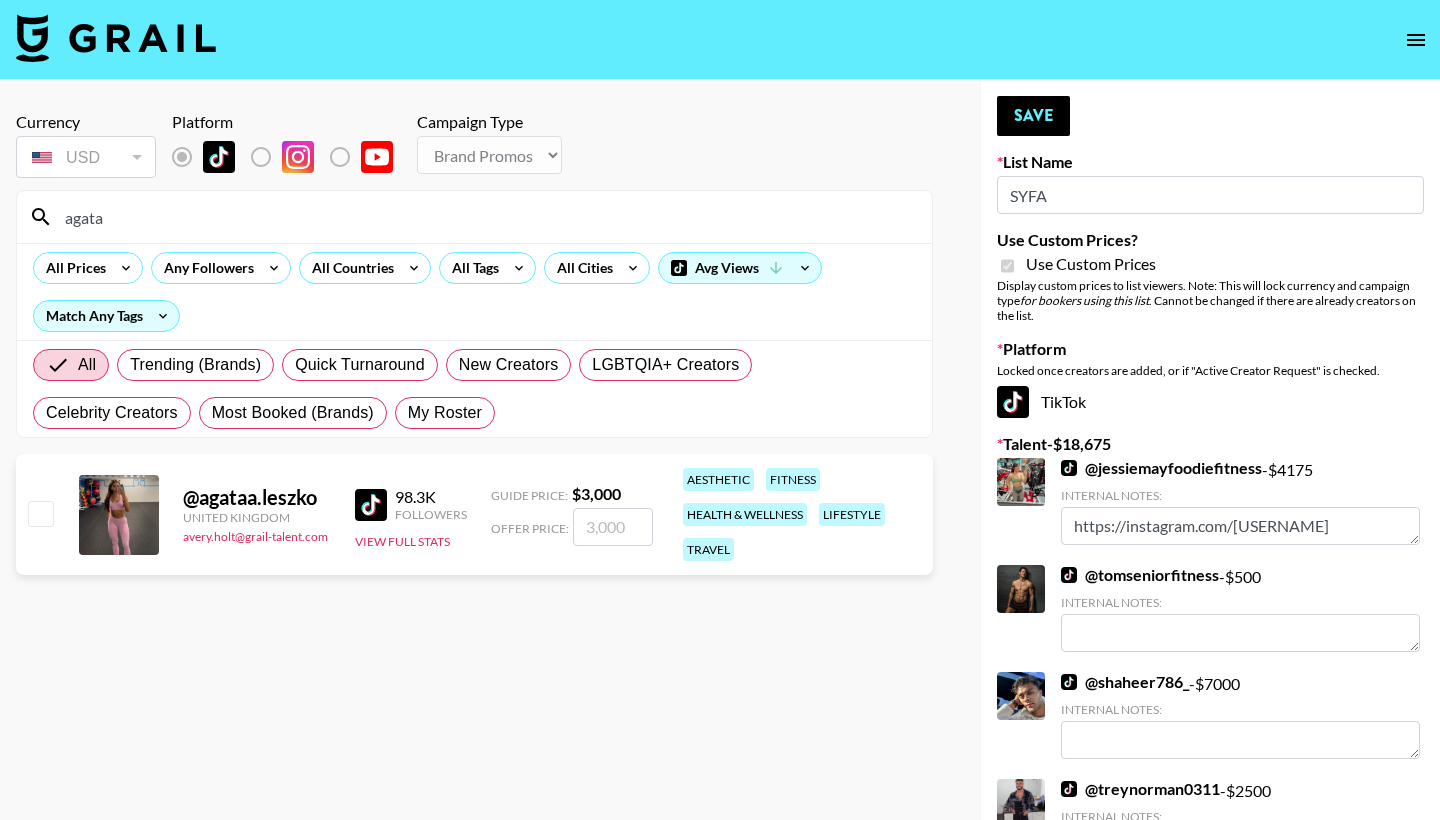 type on "agata" 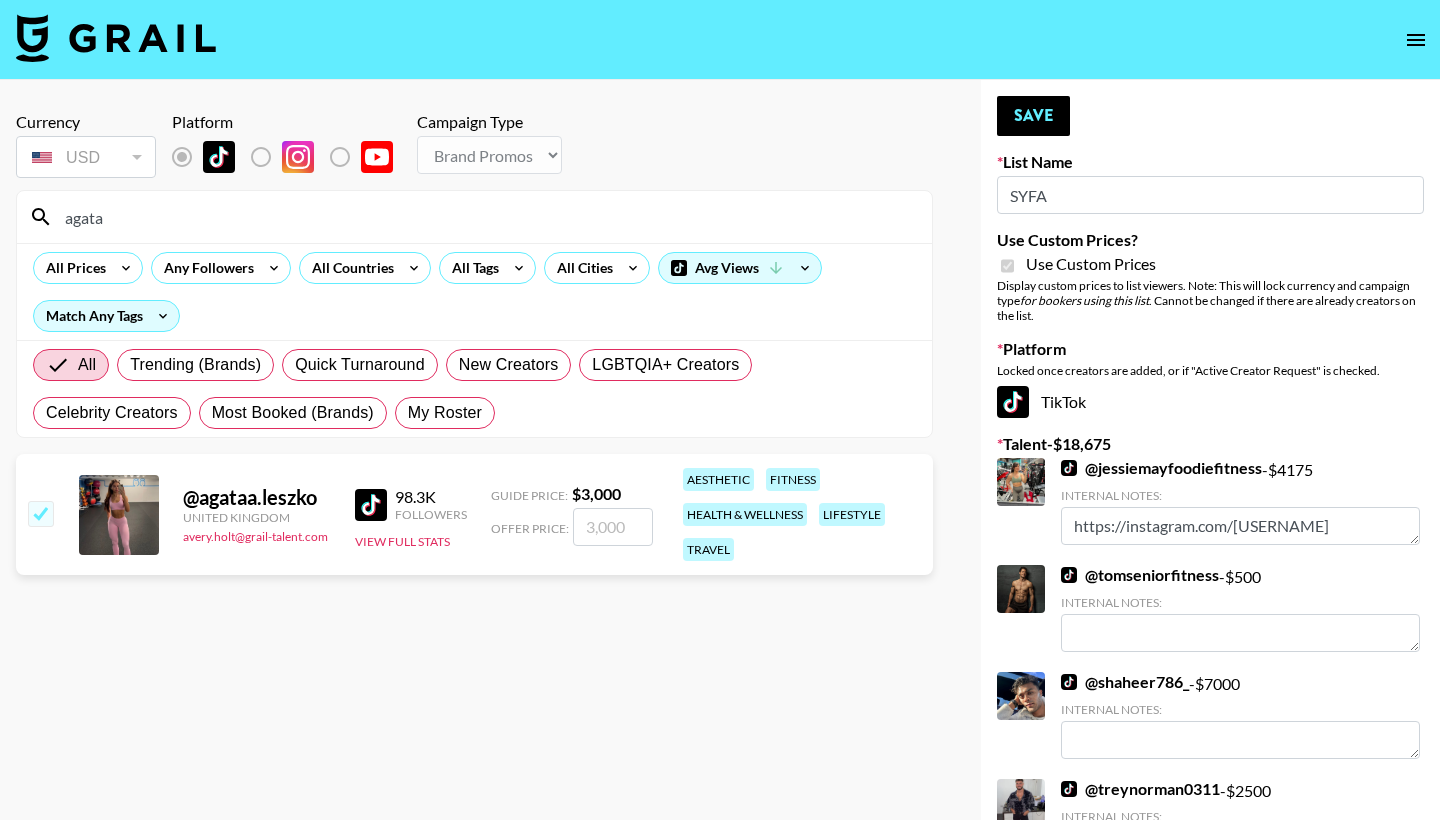 checkbox on "true" 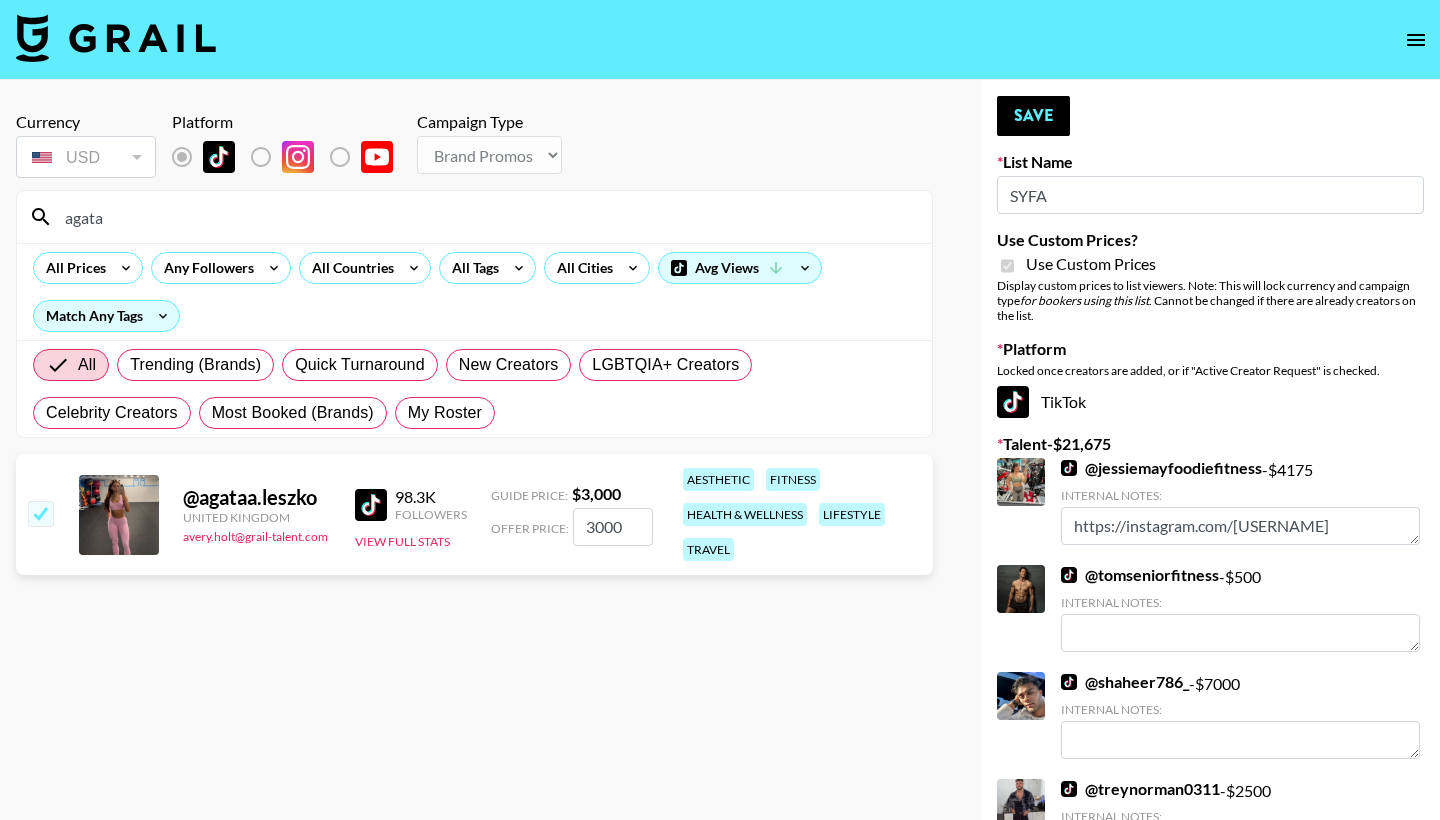 type on "3000" 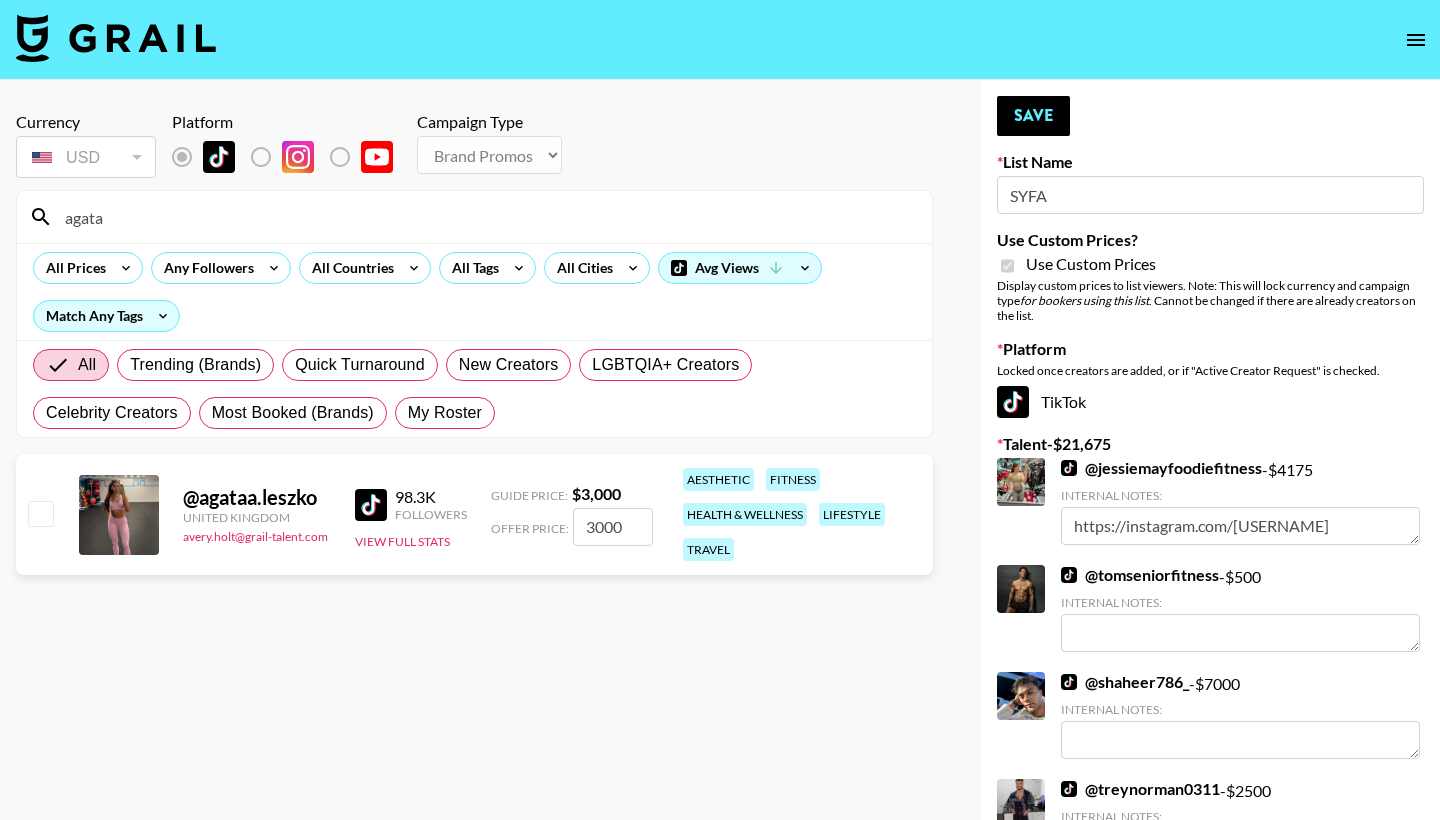 checkbox on "false" 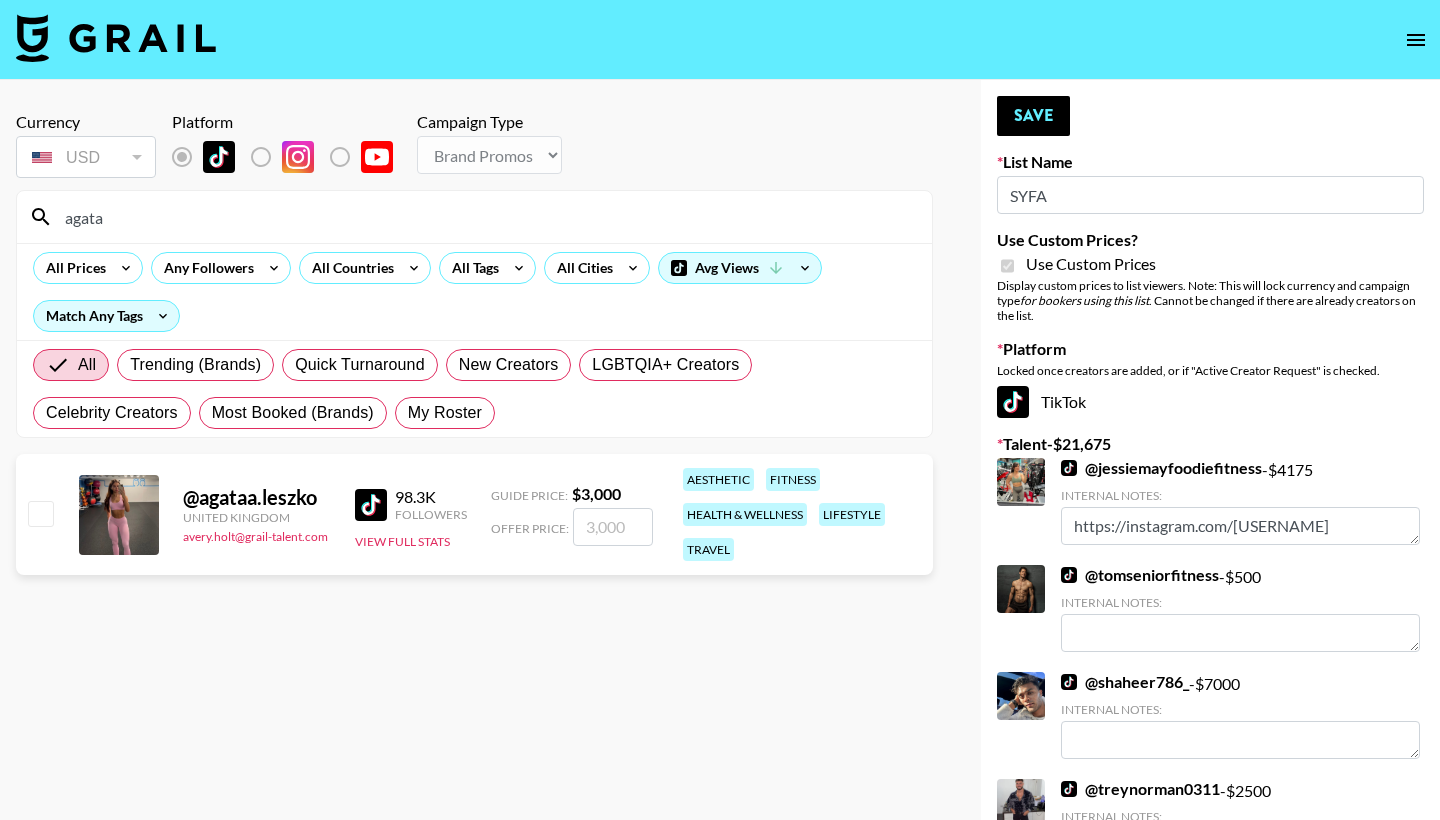 checkbox on "true" 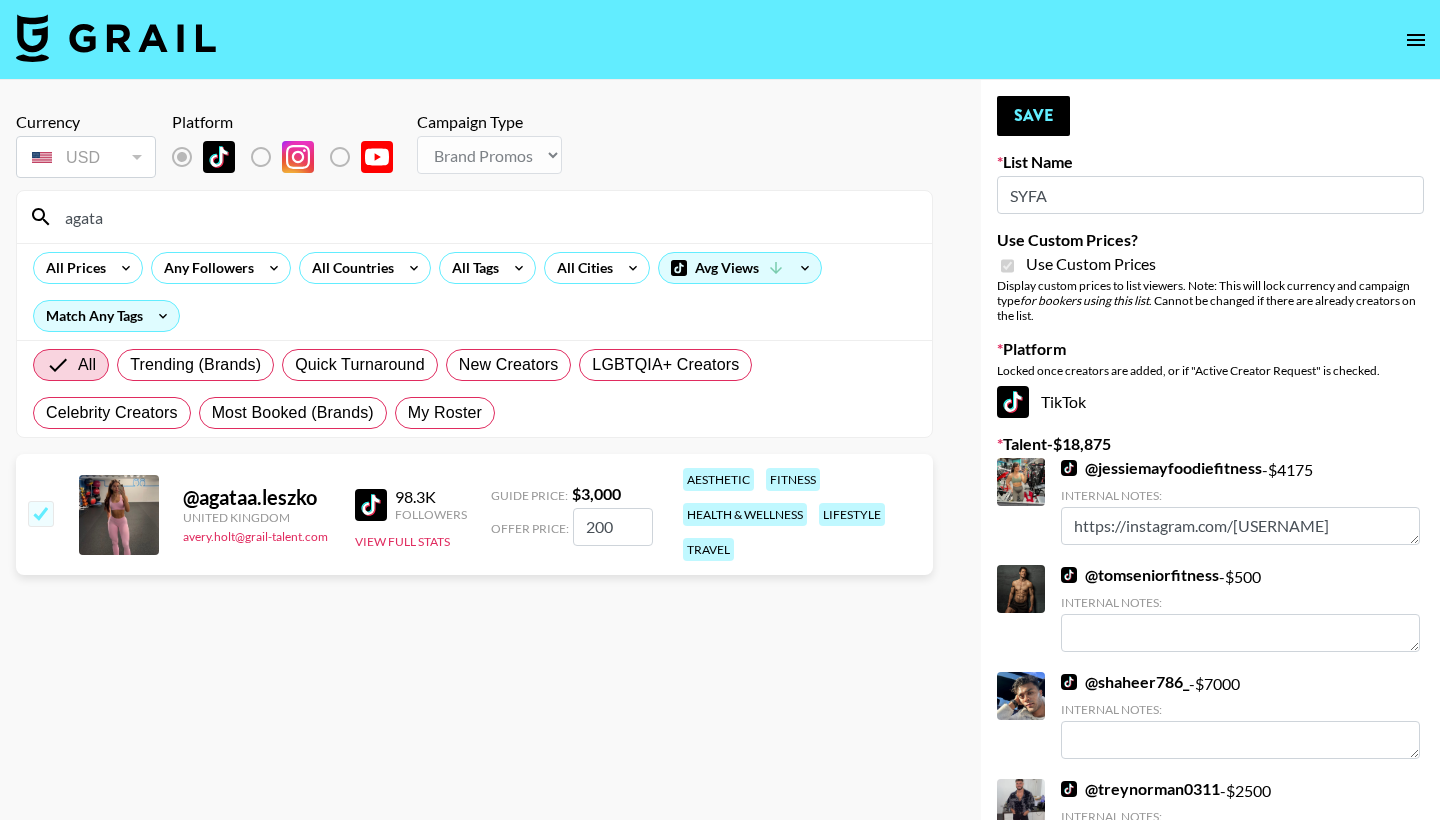 type on "2000" 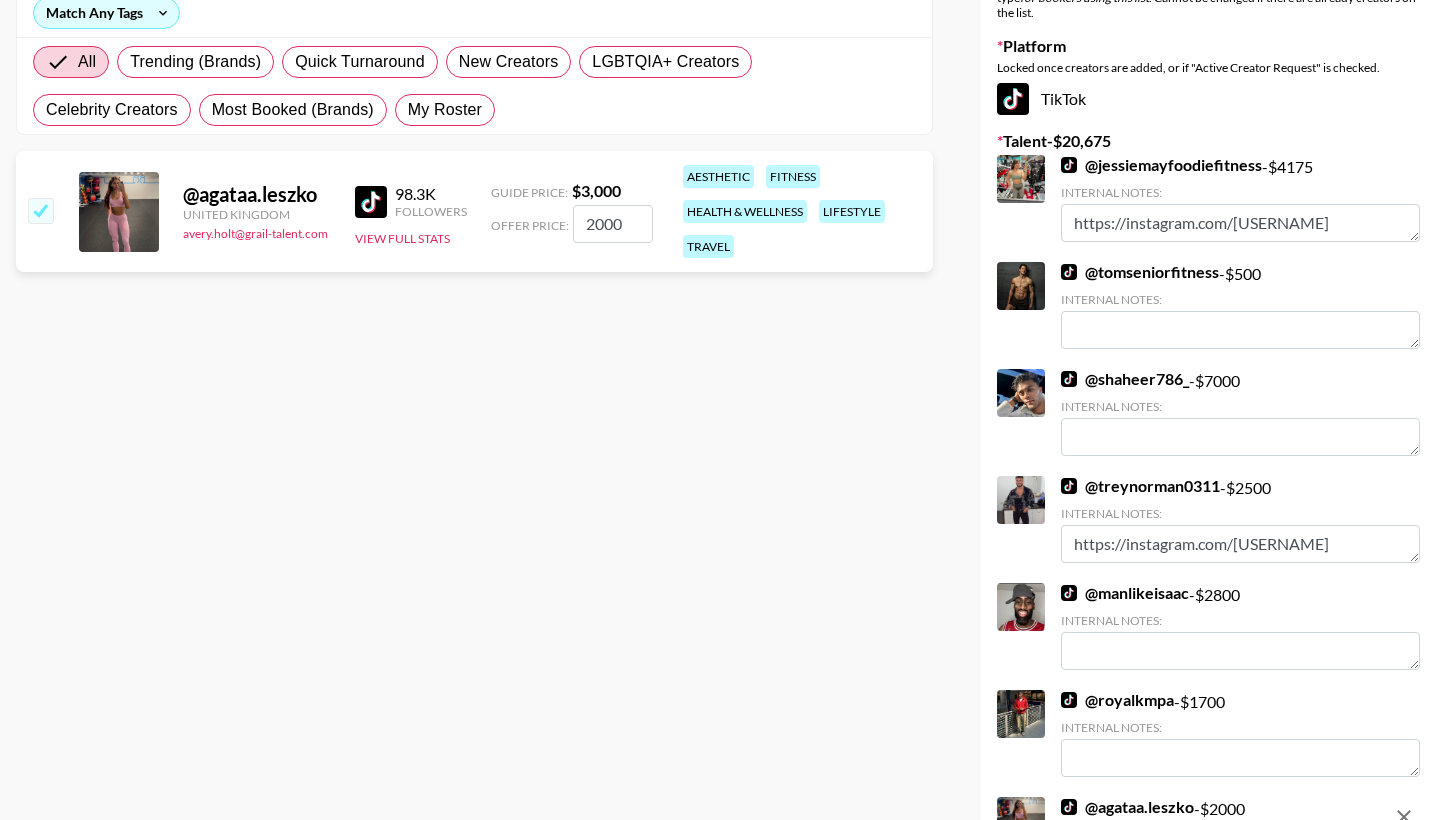 scroll, scrollTop: 225, scrollLeft: 0, axis: vertical 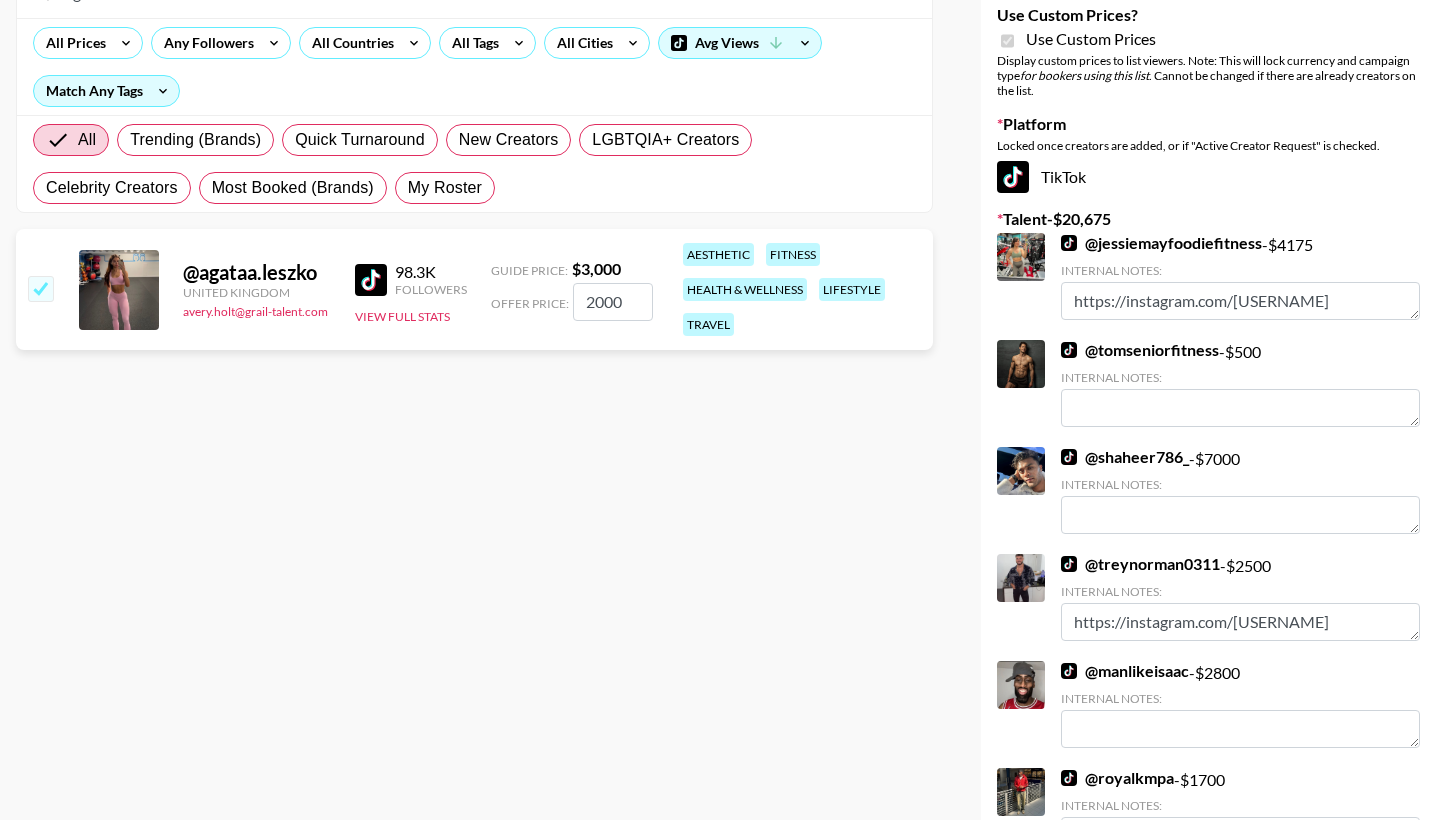 click on "2000" at bounding box center (613, 302) 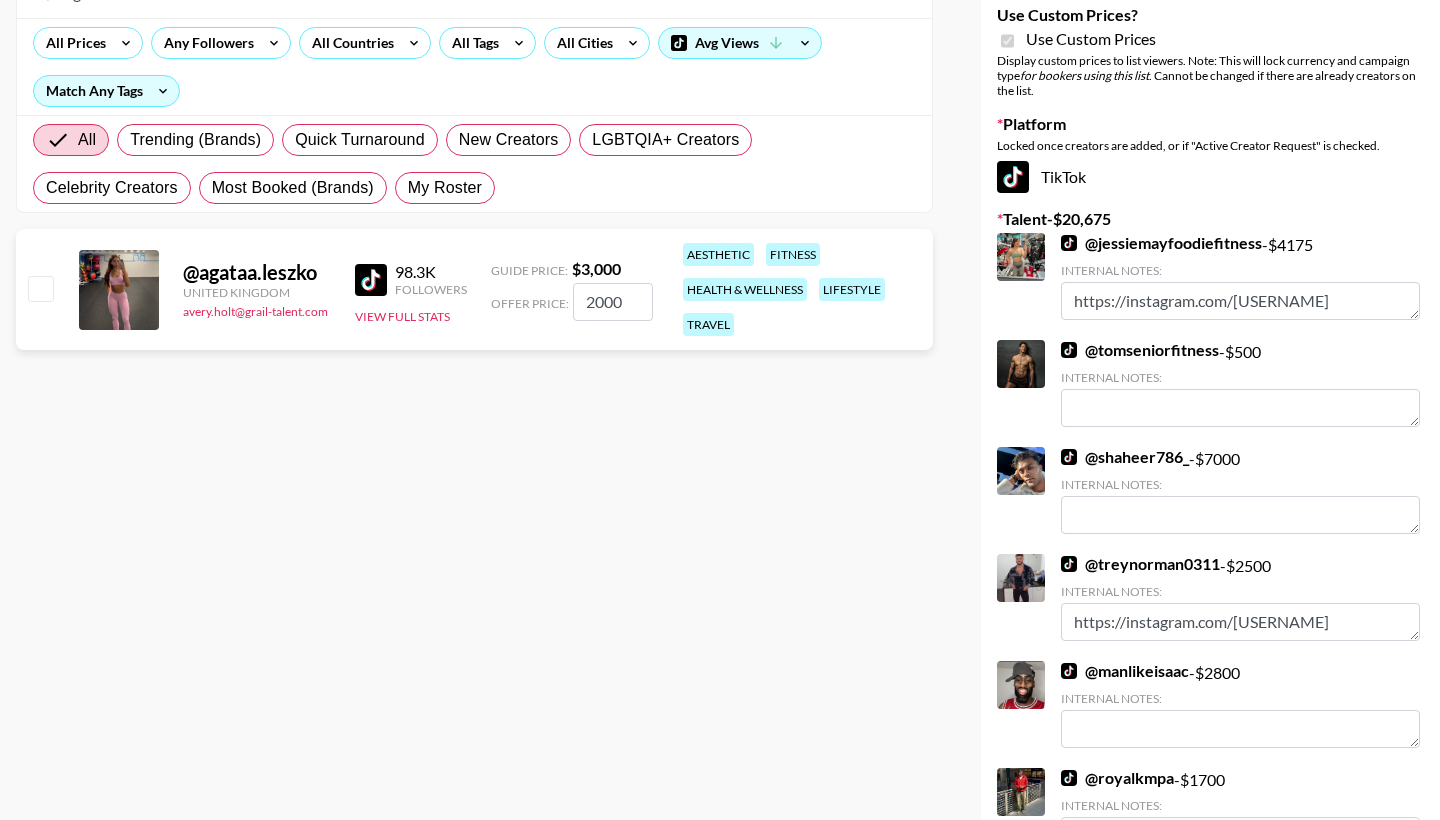 checkbox on "false" 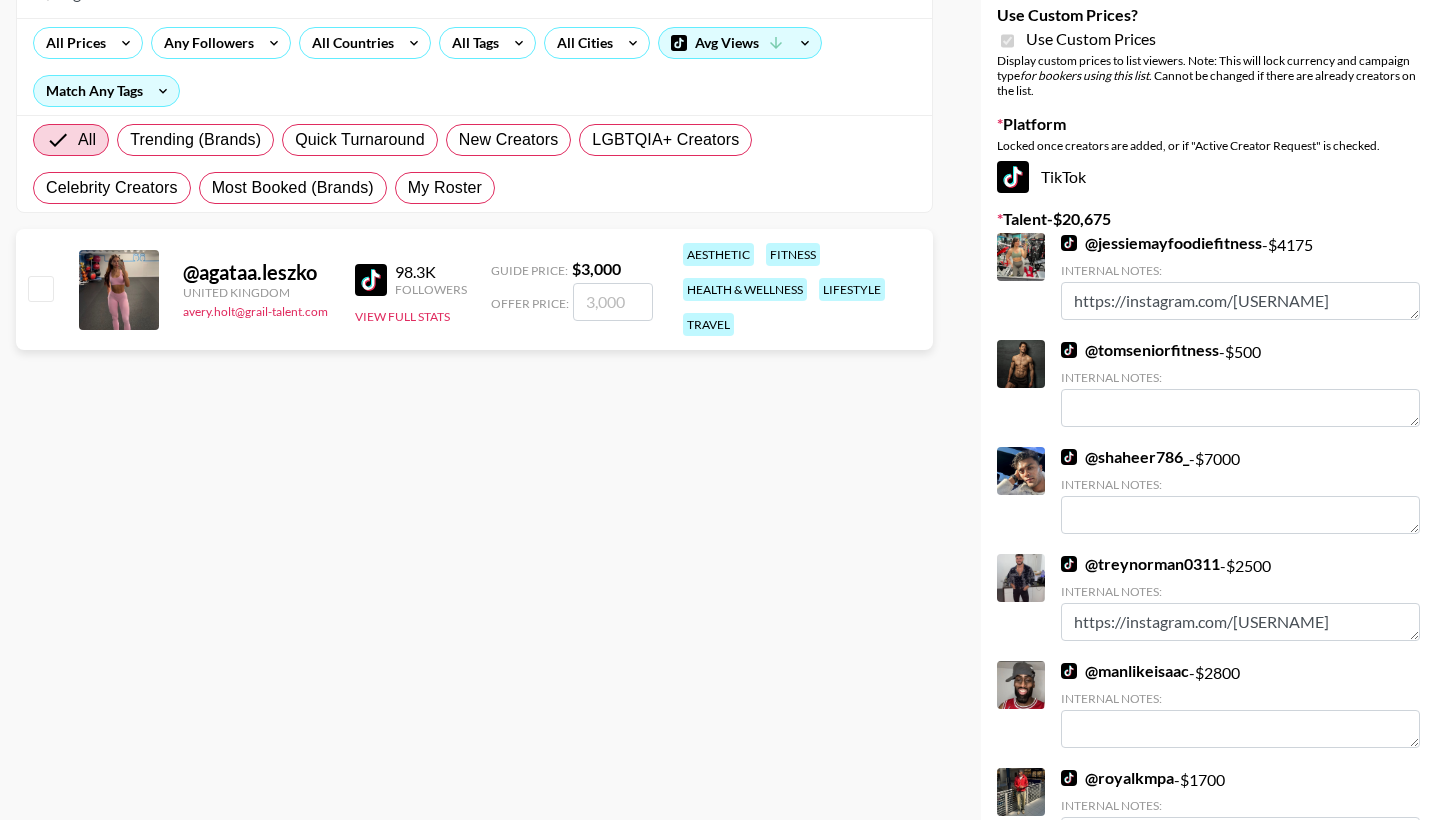 checkbox on "true" 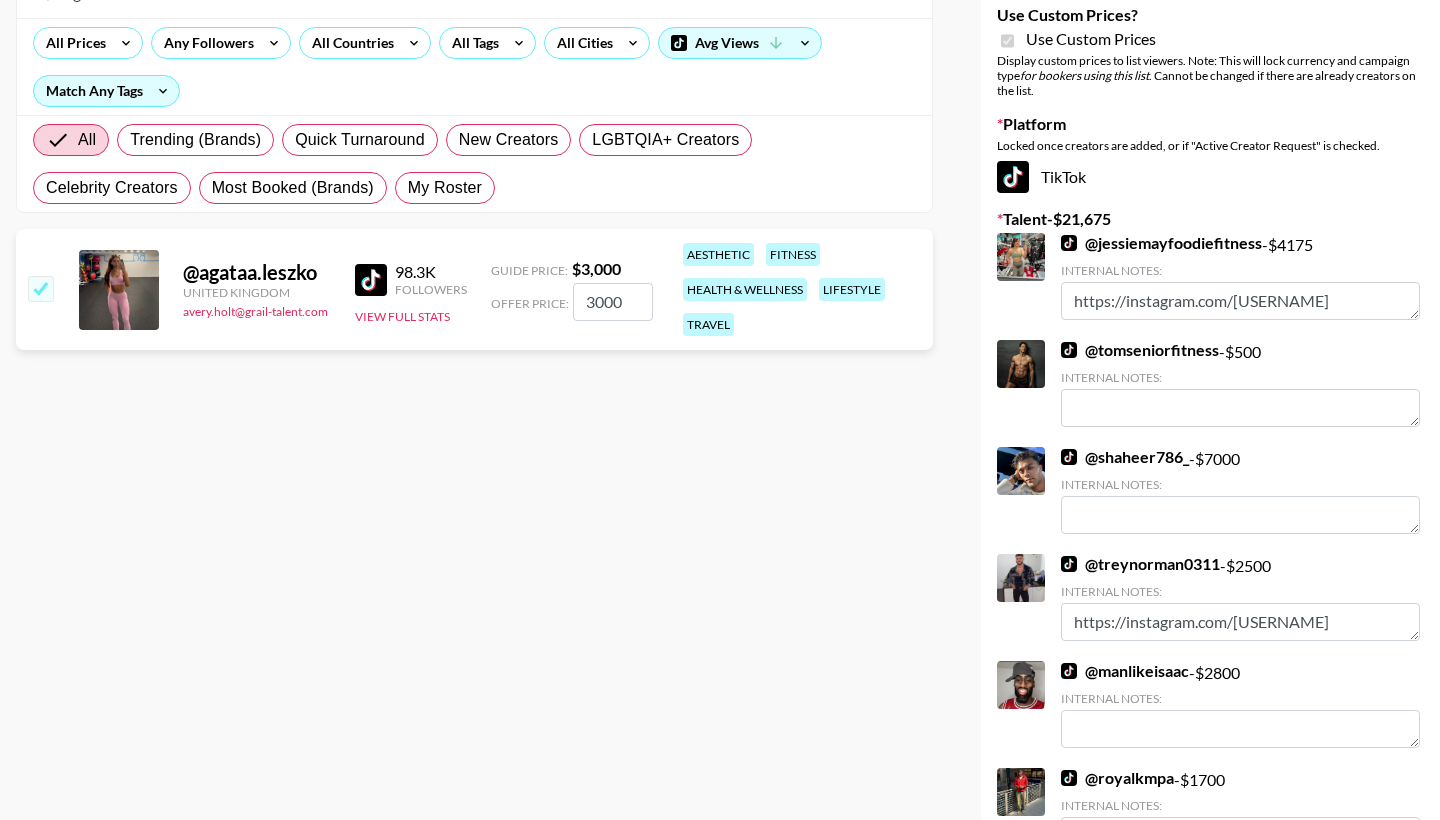 type on "3000" 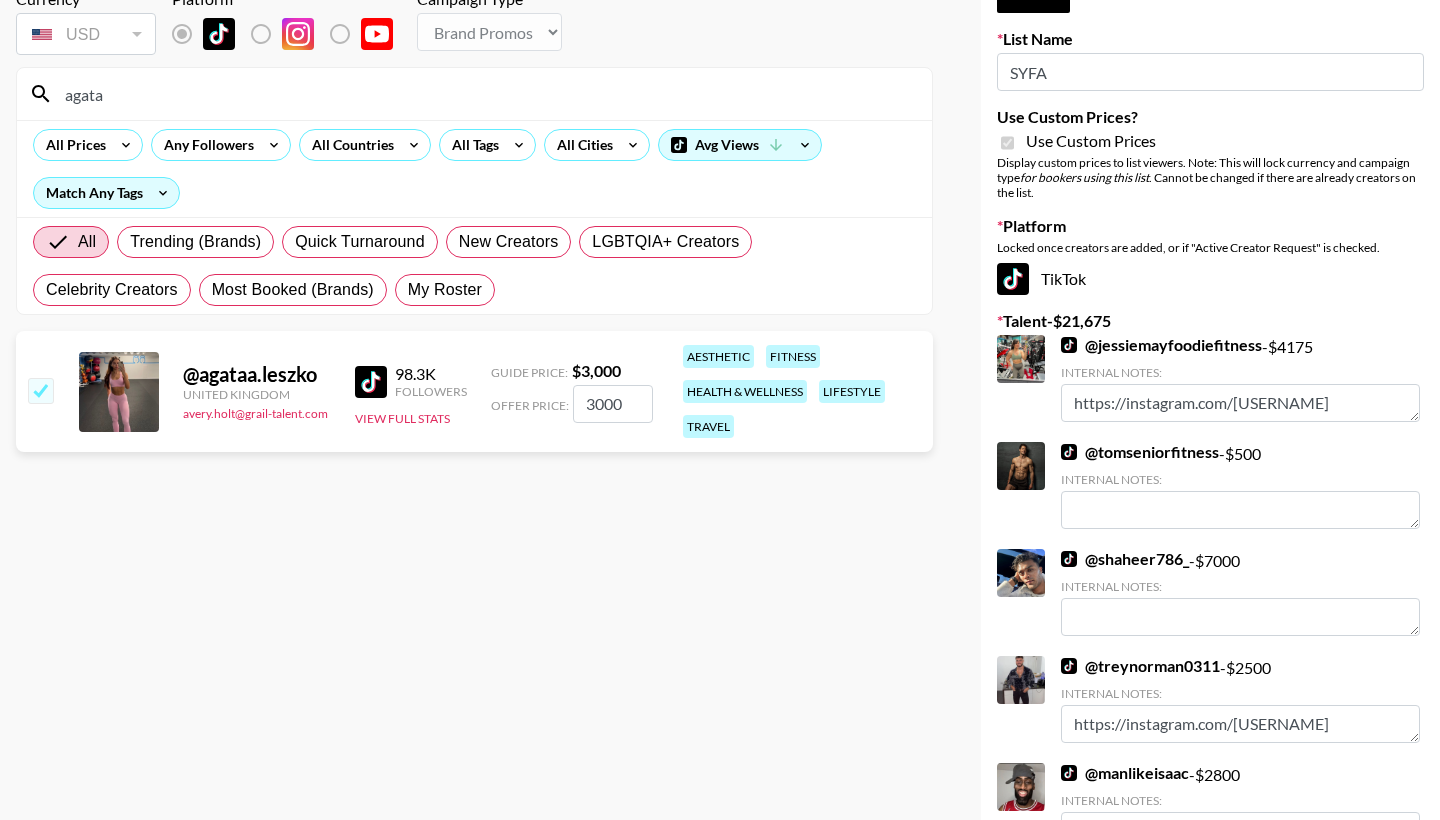 scroll, scrollTop: 89, scrollLeft: 0, axis: vertical 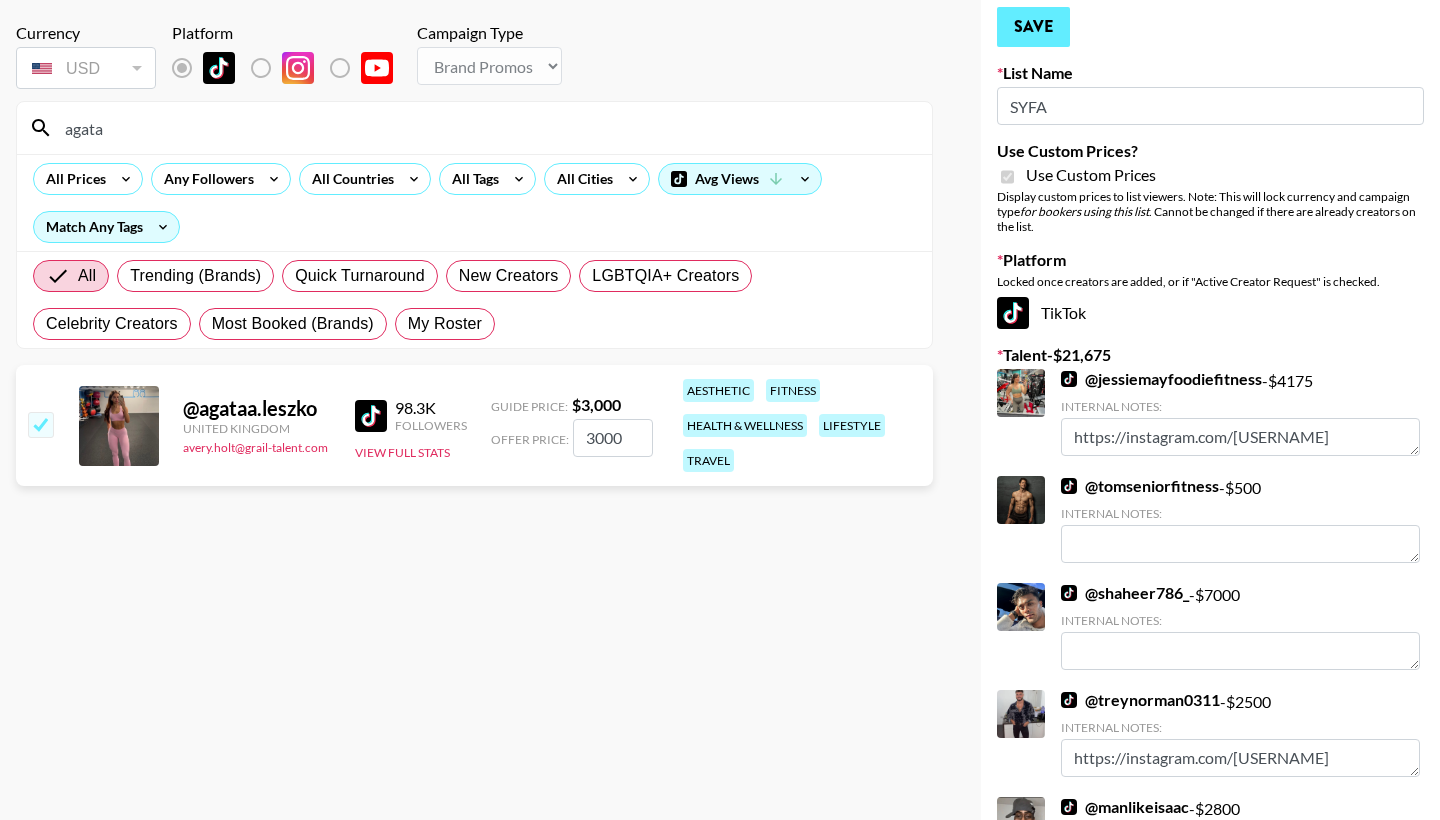 click on "Save" at bounding box center (1033, 27) 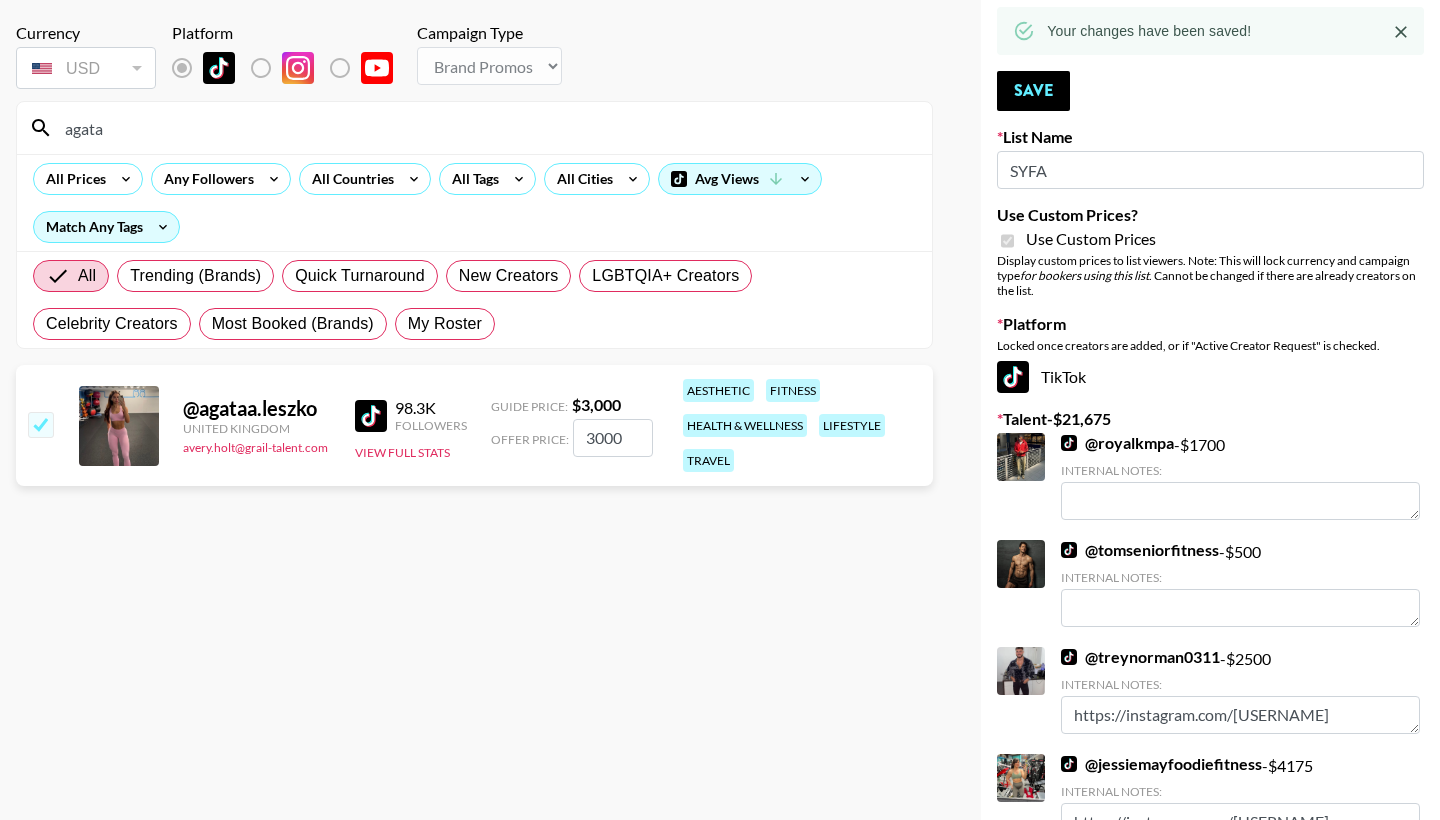 drag, startPoint x: 110, startPoint y: 131, endPoint x: 56, endPoint y: 128, distance: 54.08327 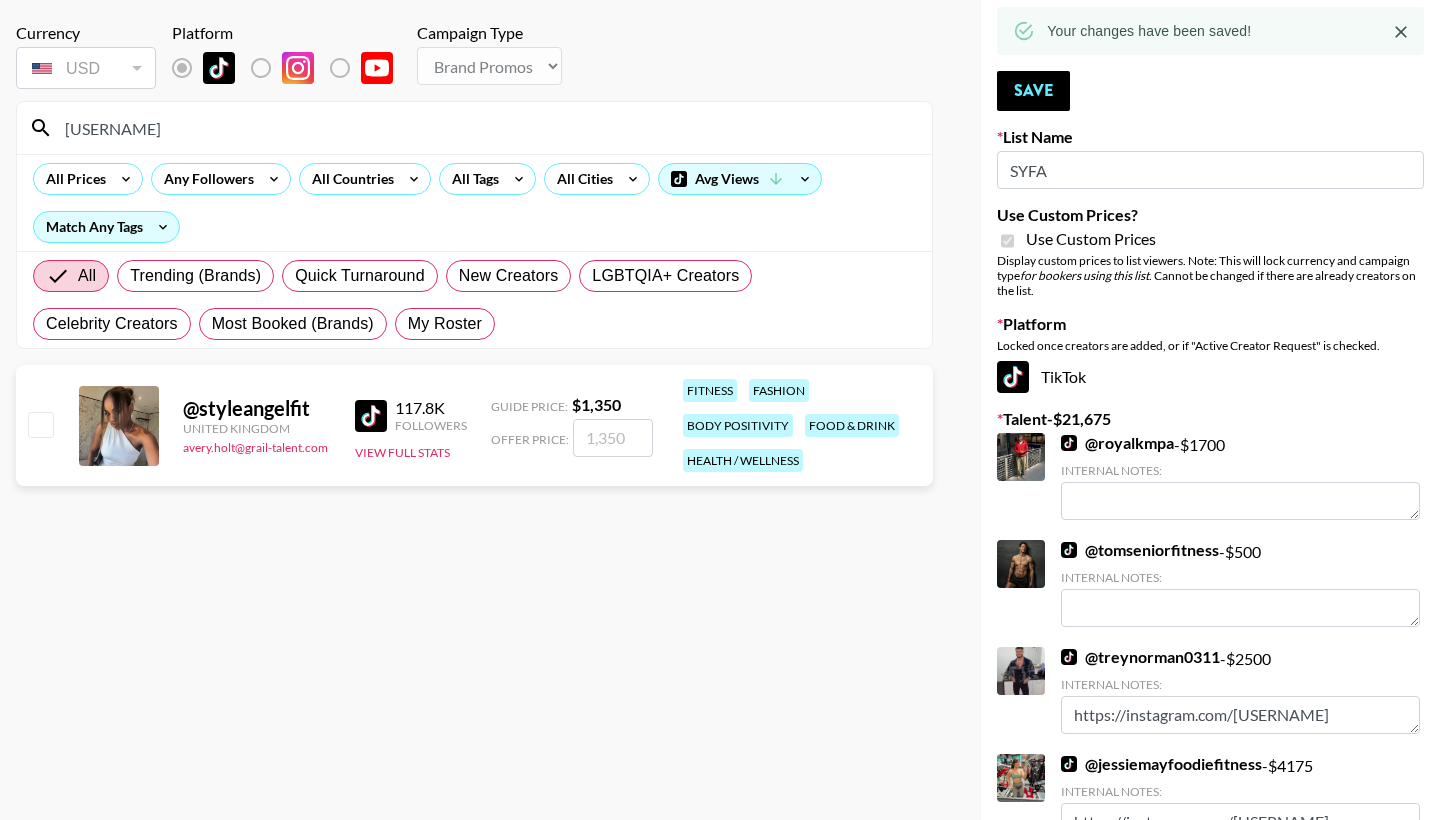 type on "[USERNAME]" 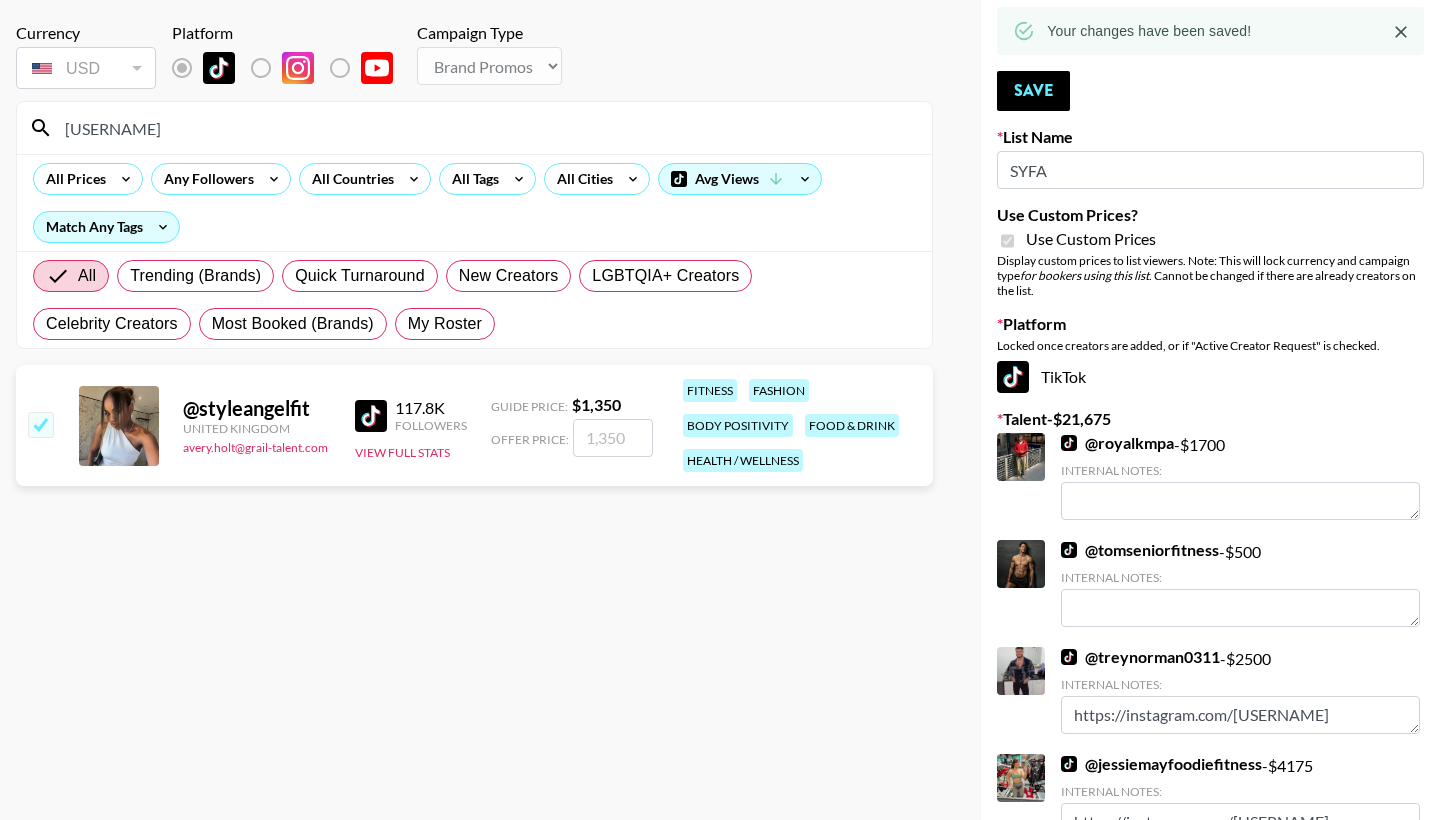 checkbox on "true" 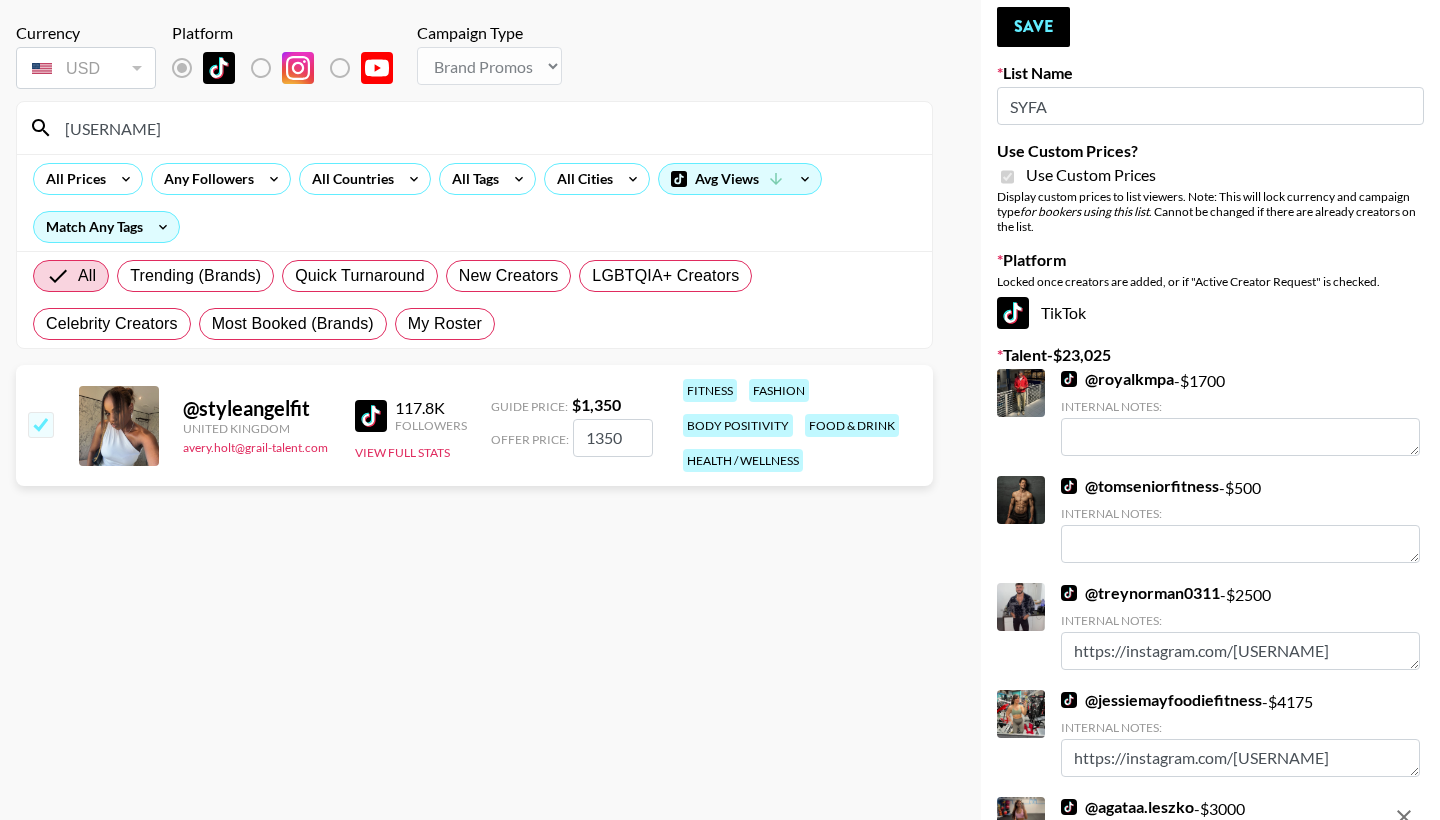 click on "1350" at bounding box center [613, 438] 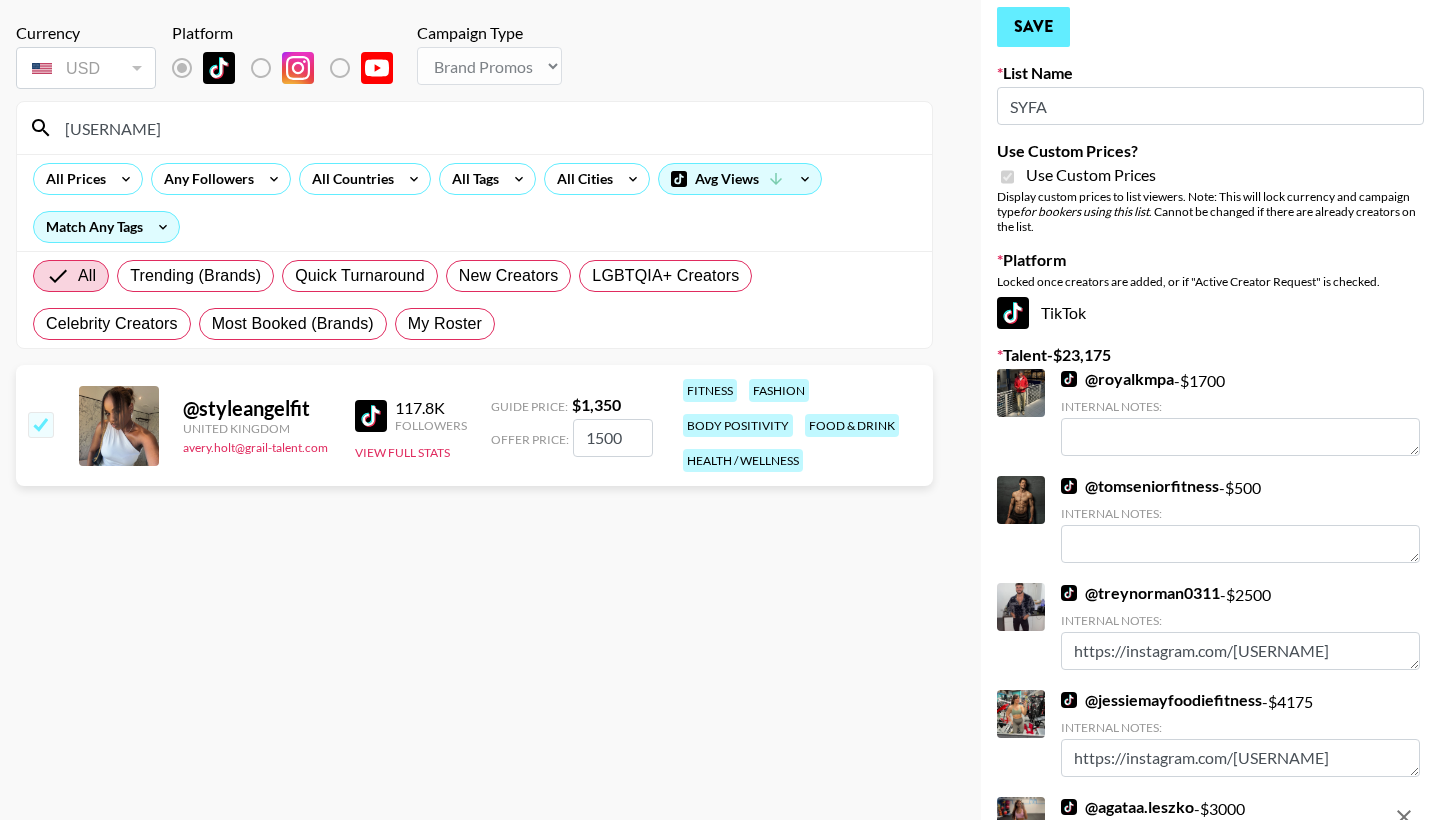type on "1500" 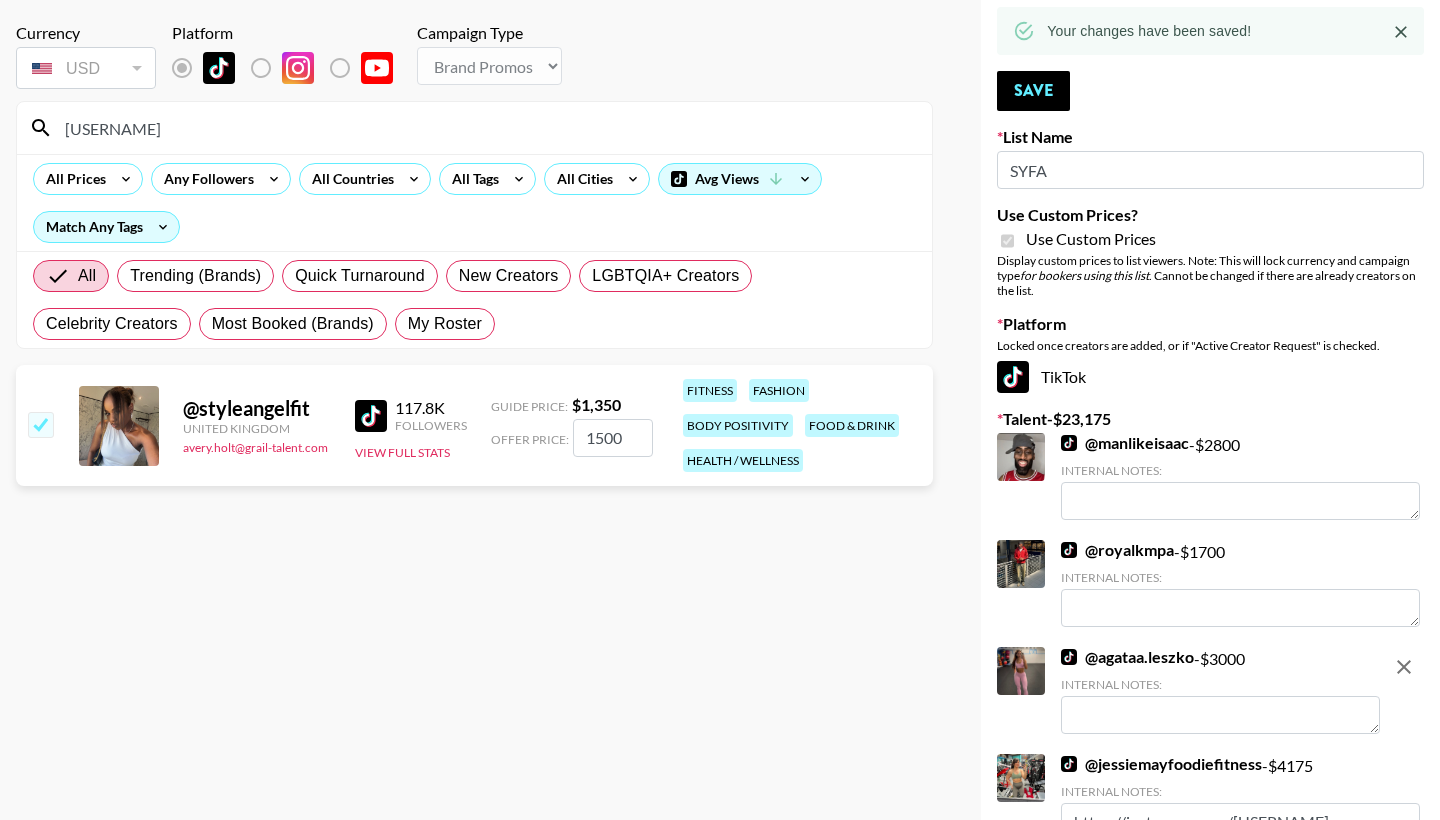 drag, startPoint x: 179, startPoint y: 122, endPoint x: 36, endPoint y: 116, distance: 143.12582 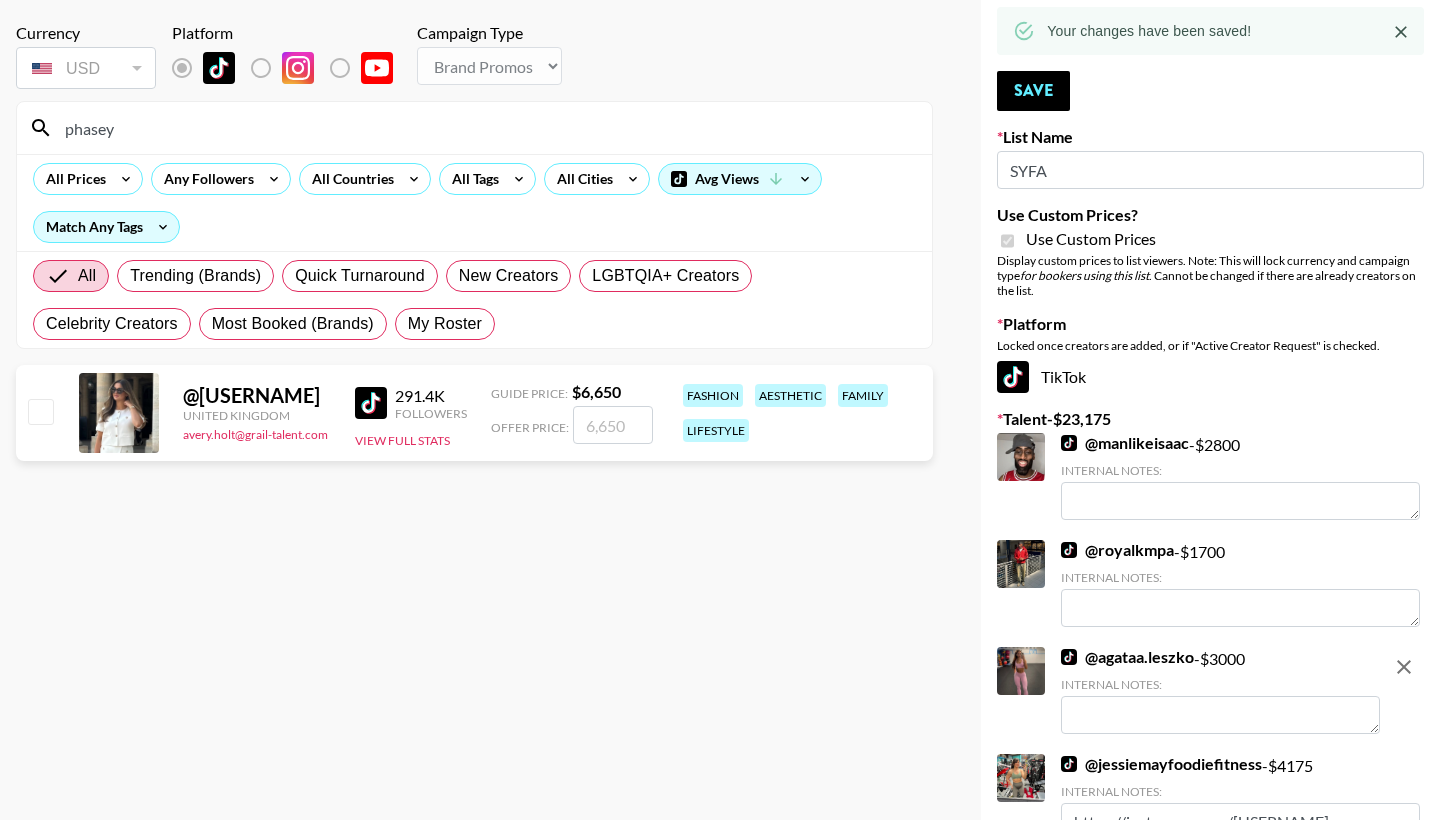 type on "phase" 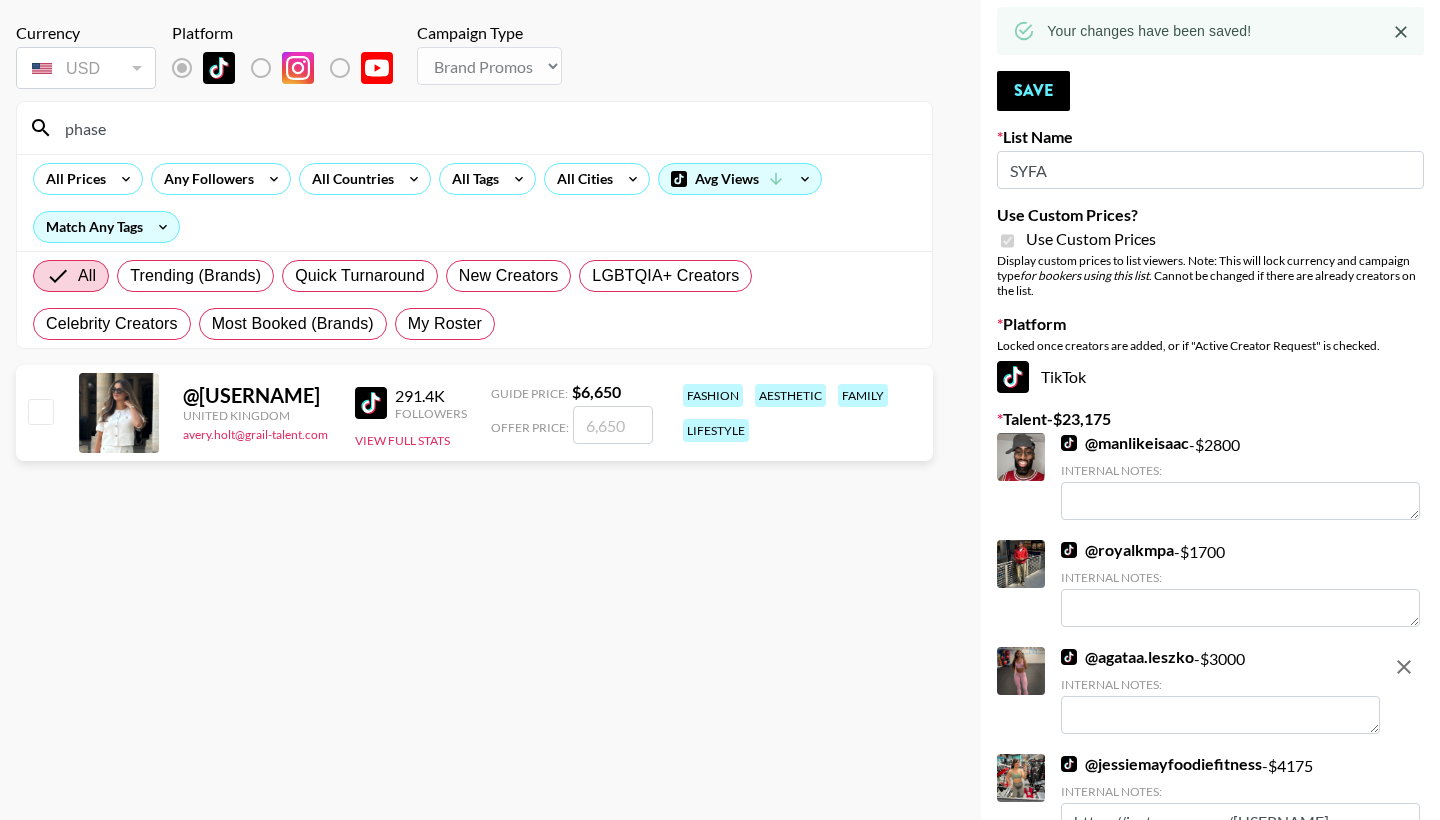 drag, startPoint x: 44, startPoint y: 150, endPoint x: 27, endPoint y: 417, distance: 267.54065 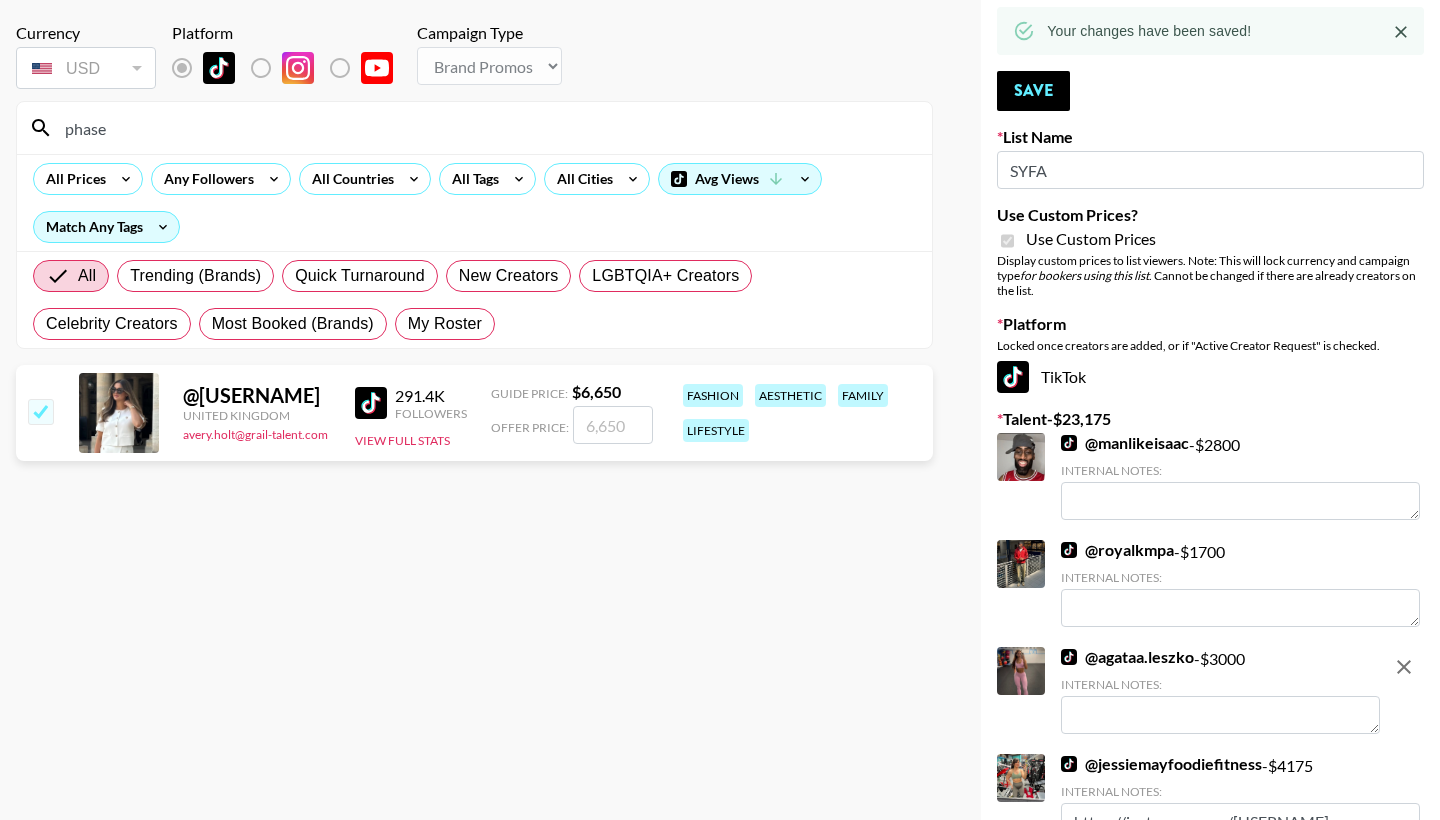 checkbox on "true" 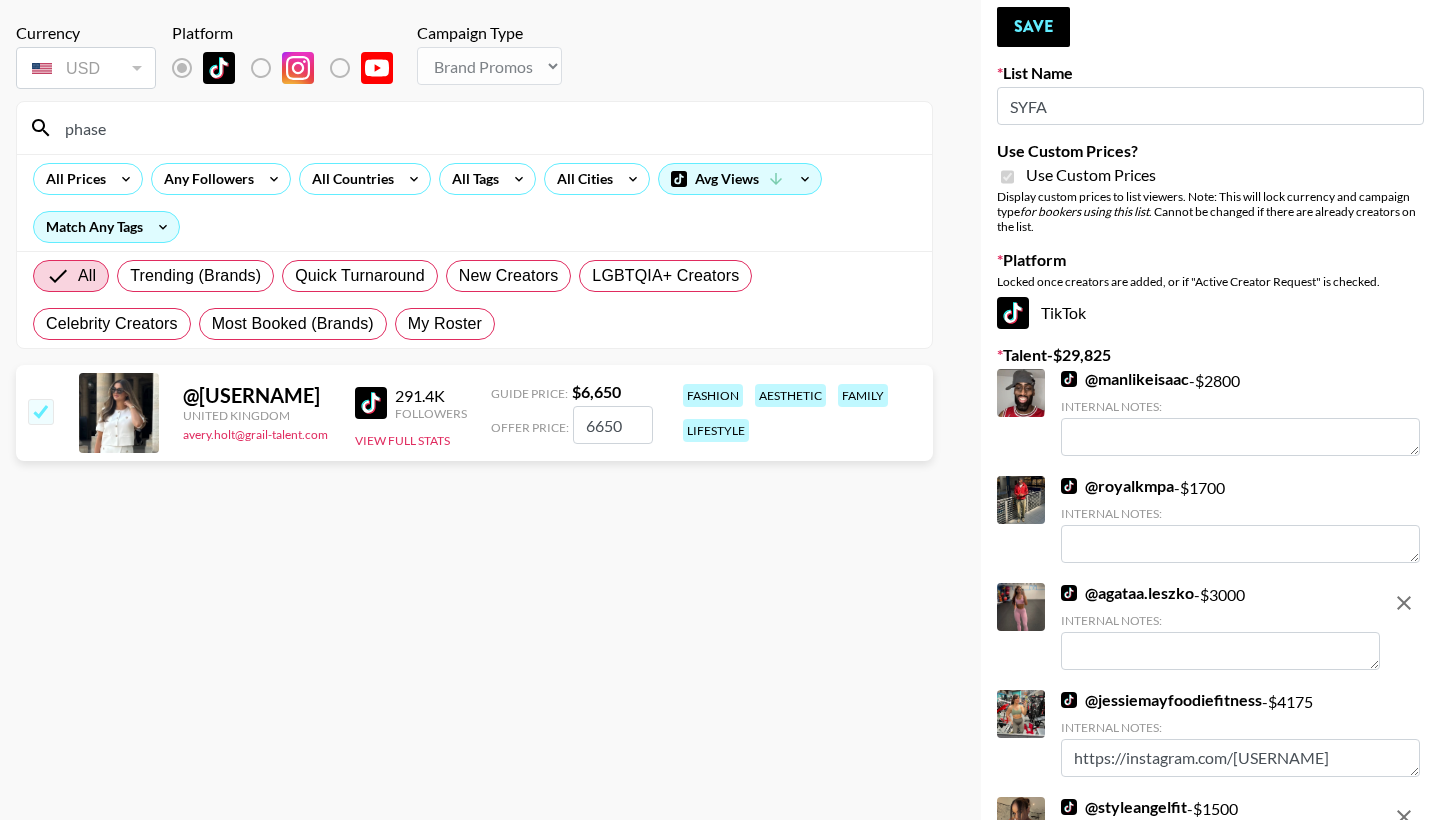 drag, startPoint x: 586, startPoint y: 424, endPoint x: 632, endPoint y: 425, distance: 46.010868 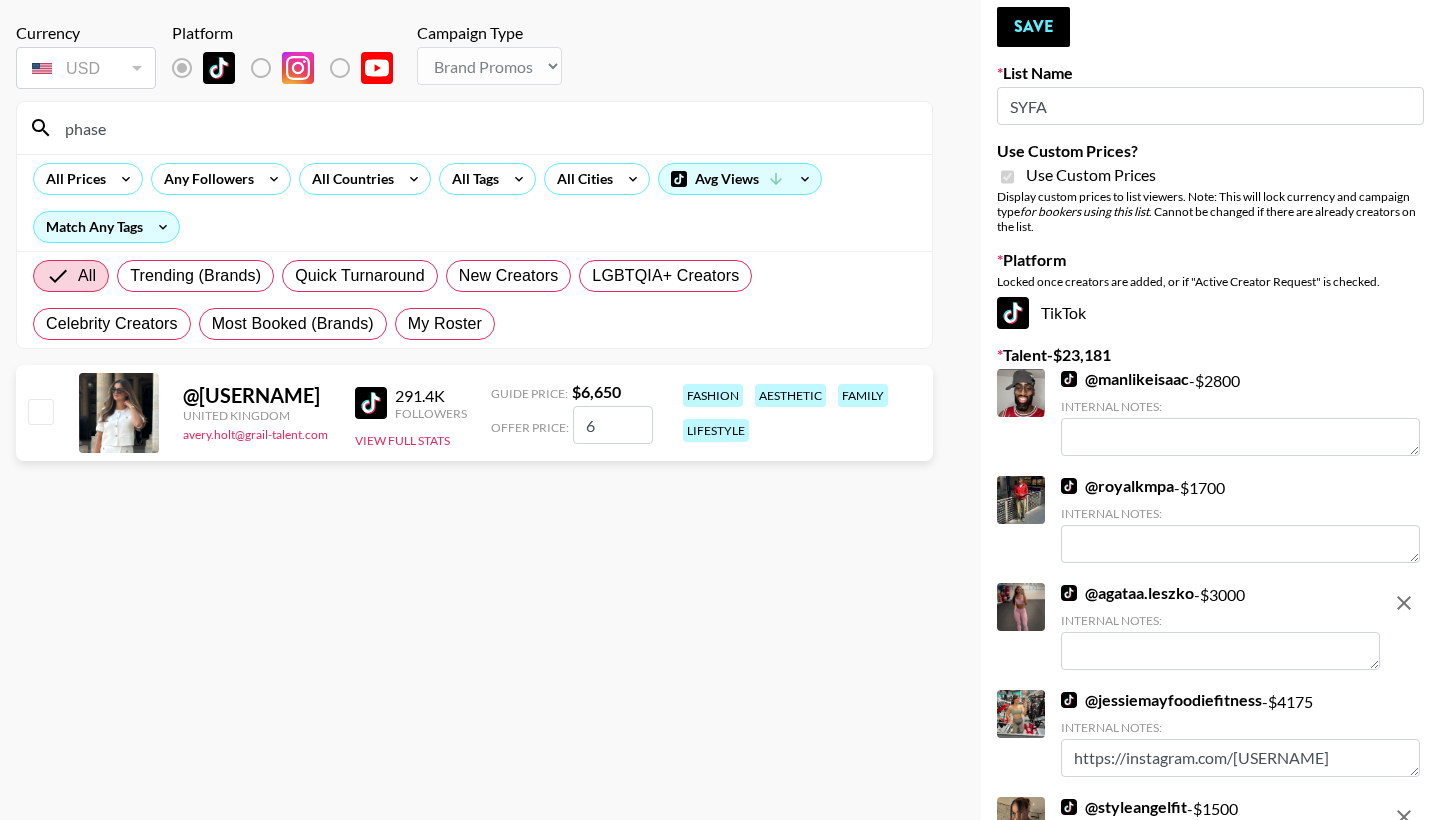 checkbox on "false" 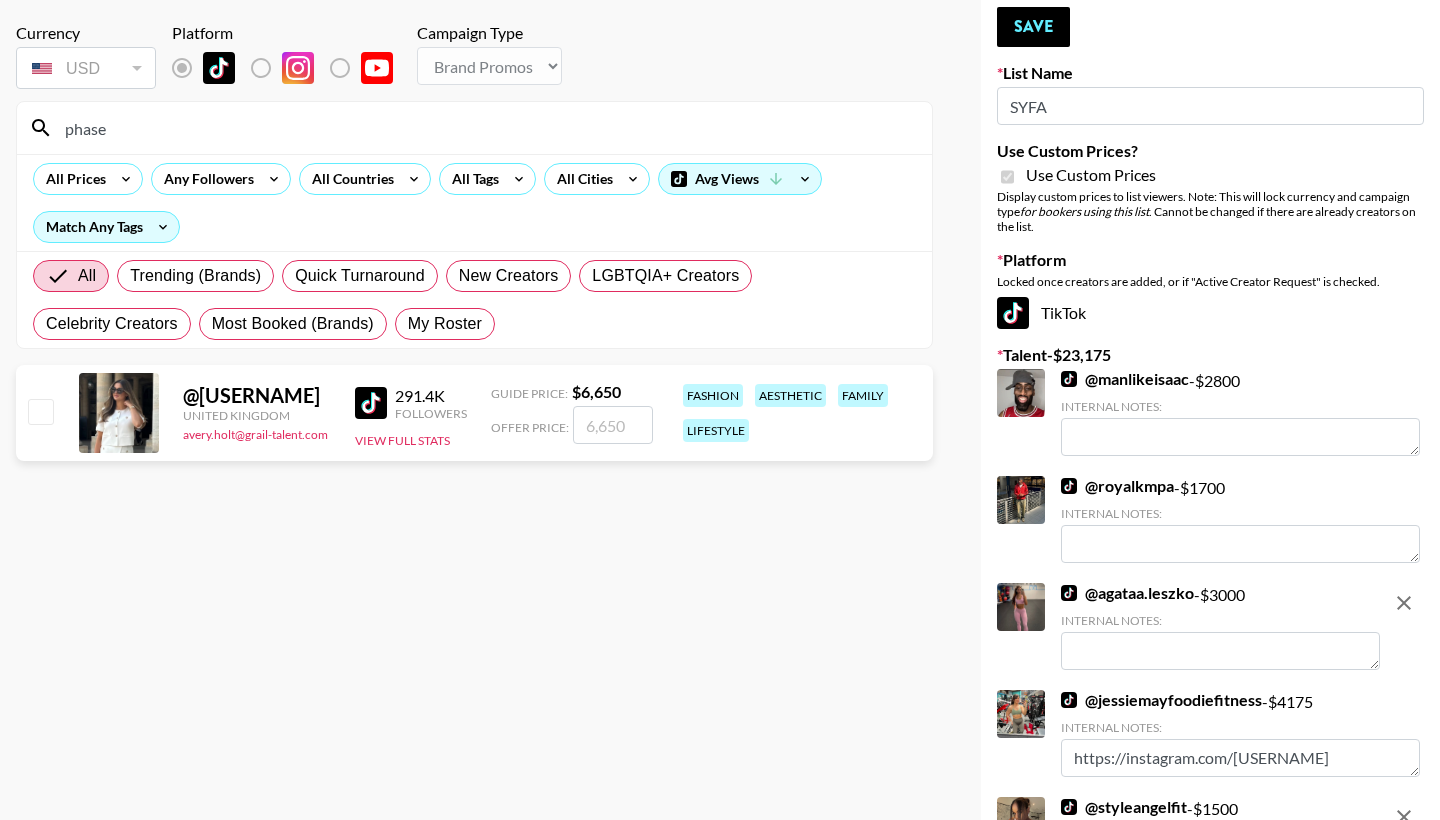 checkbox on "true" 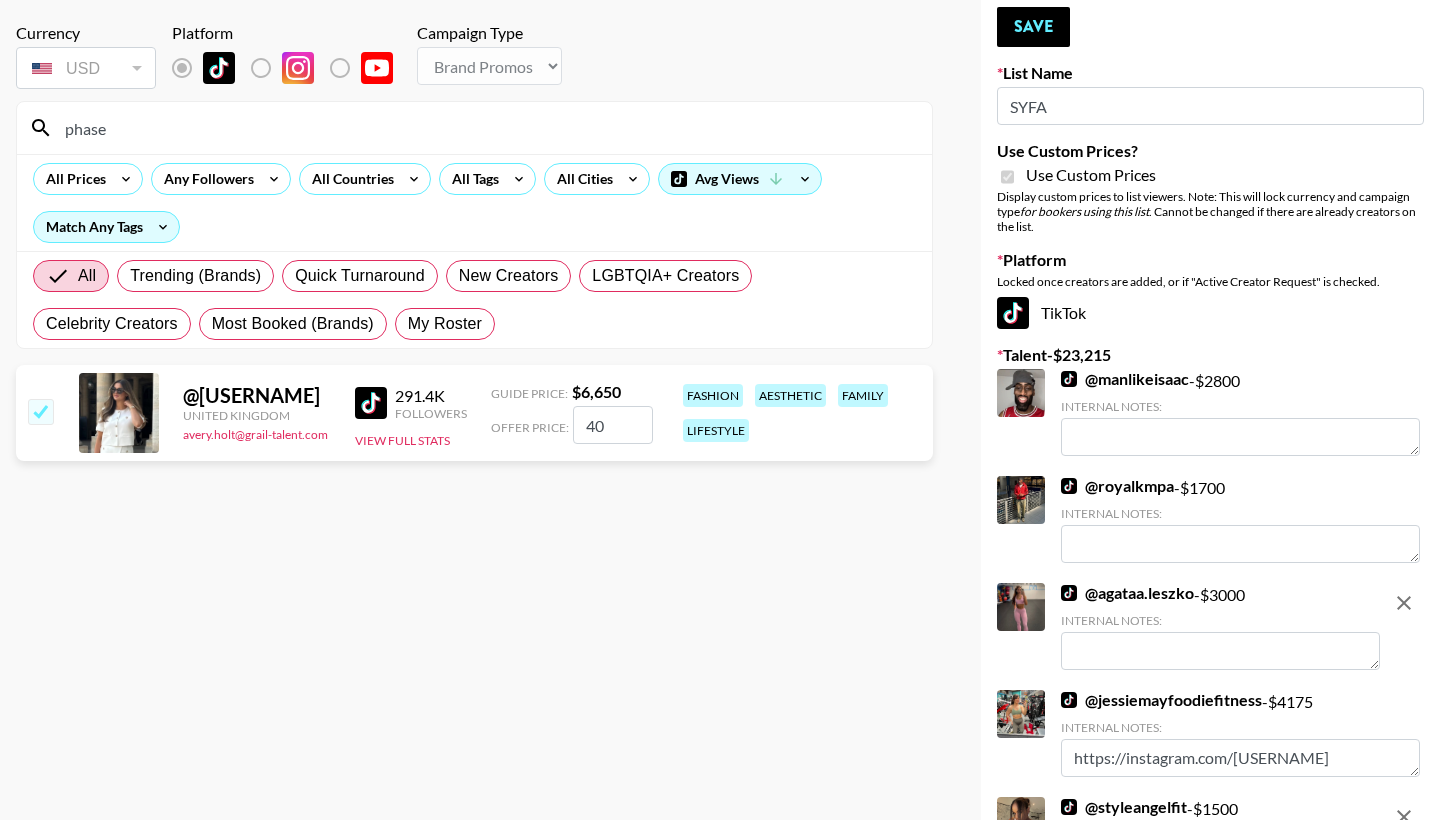 type on "4" 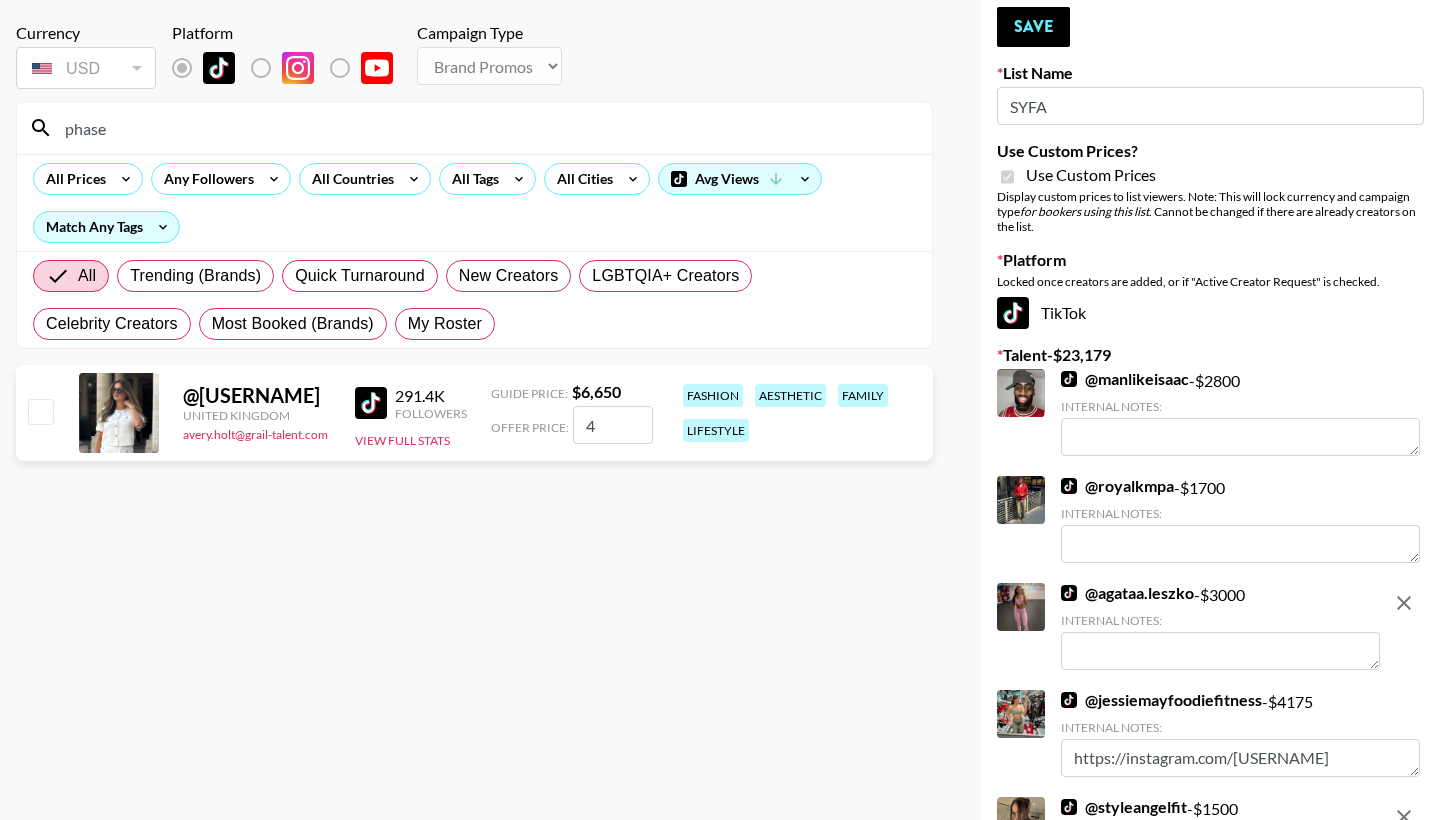checkbox on "false" 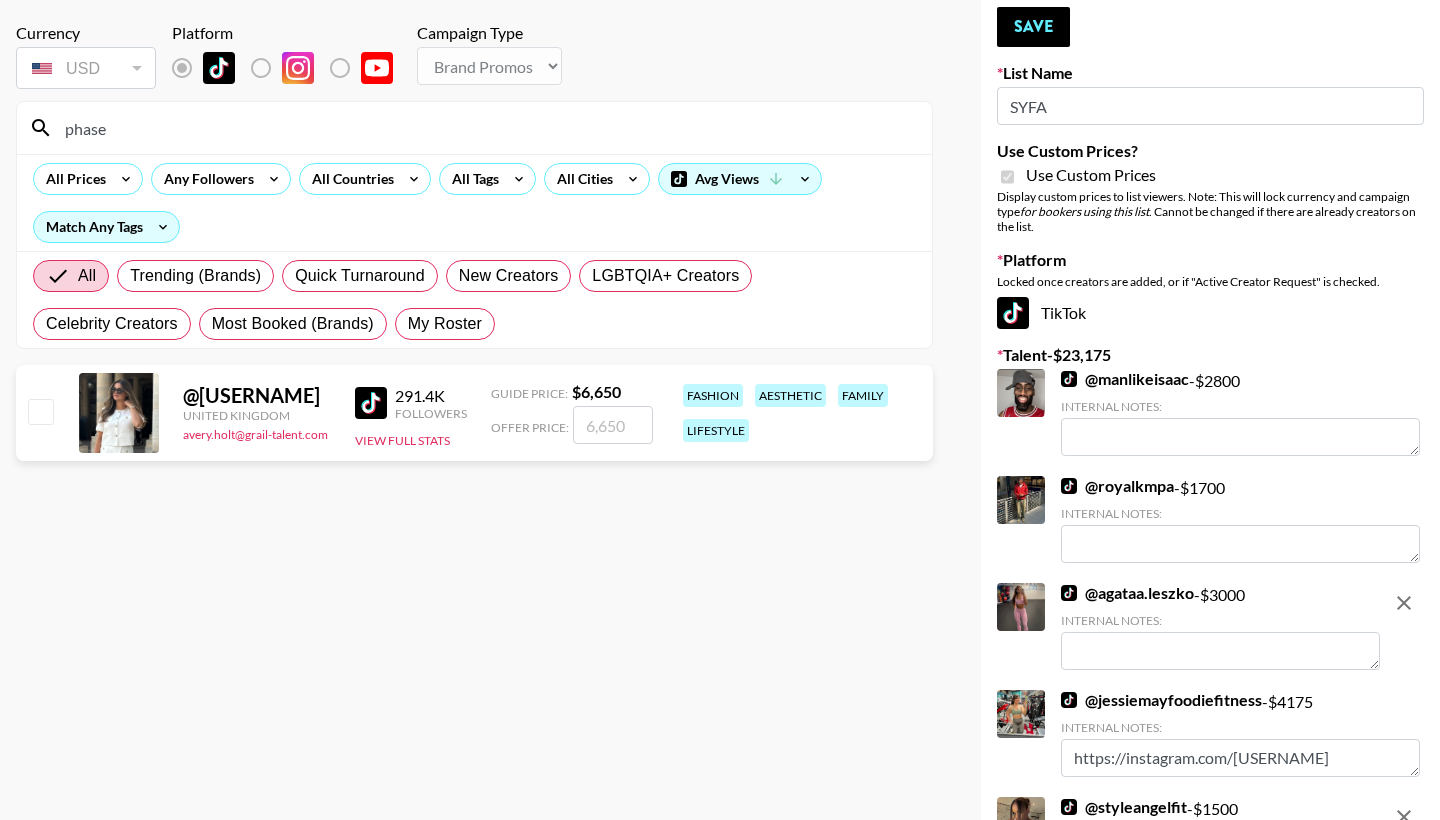 checkbox on "true" 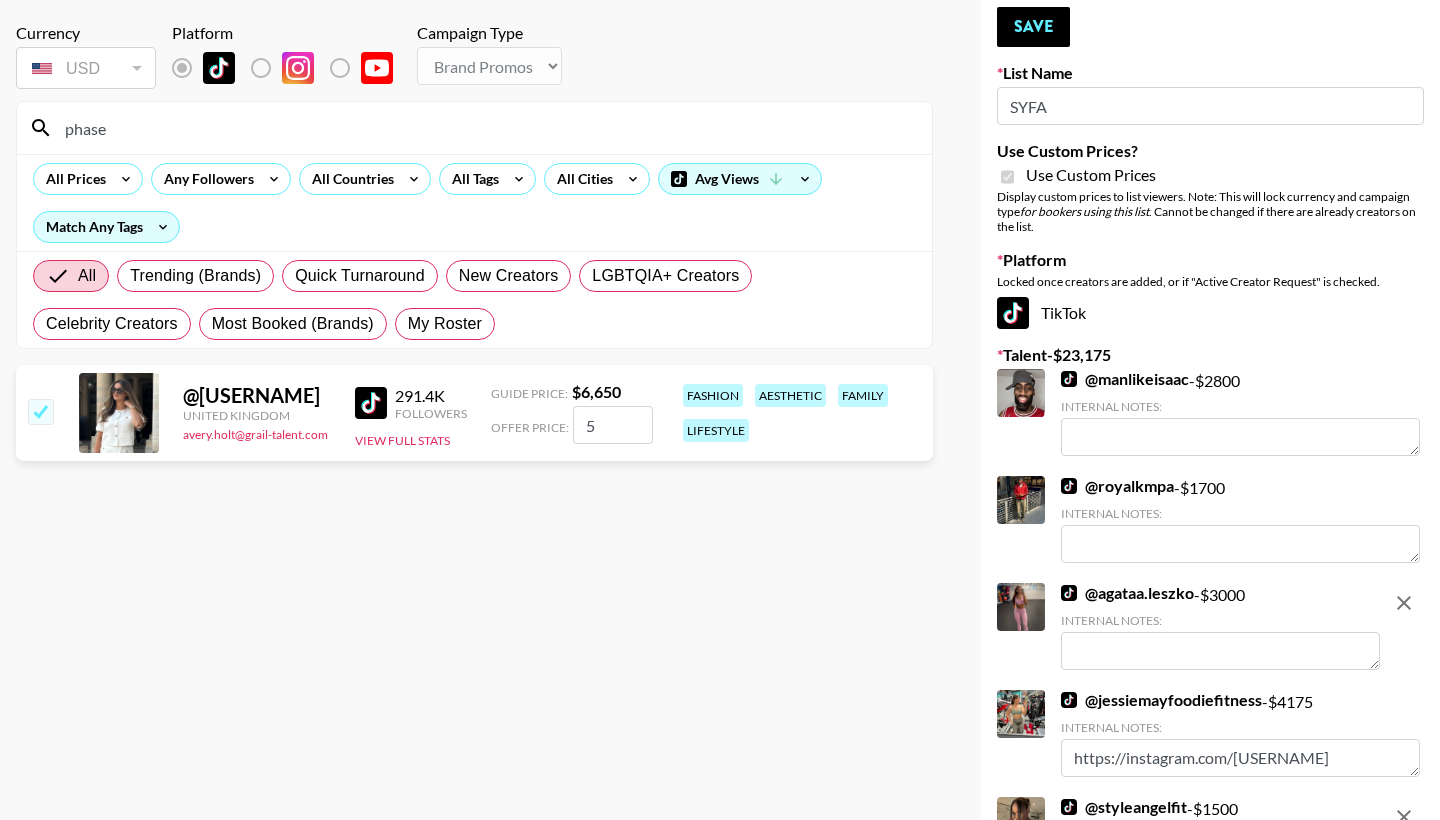 checkbox on "false" 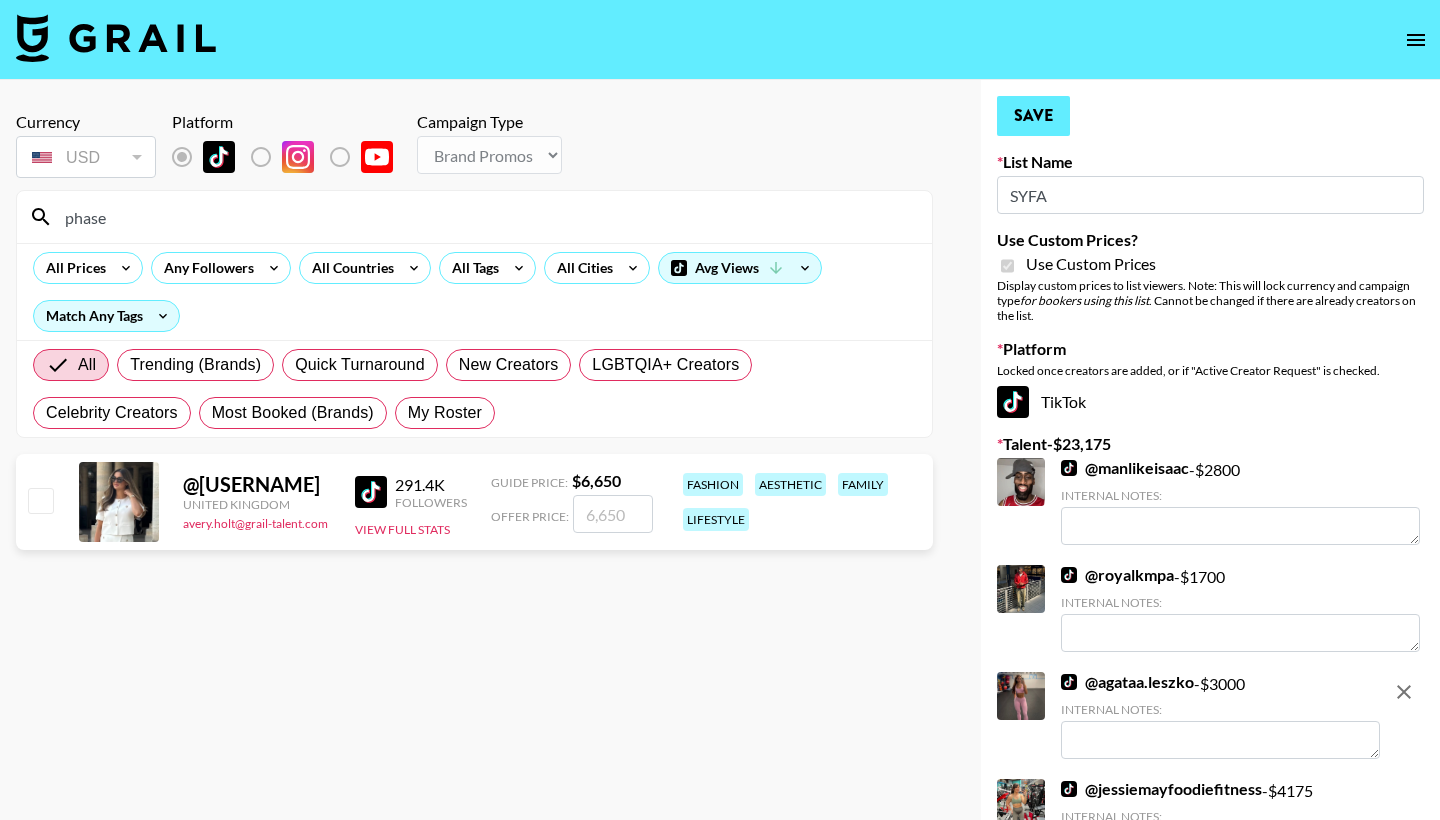 scroll, scrollTop: 0, scrollLeft: 0, axis: both 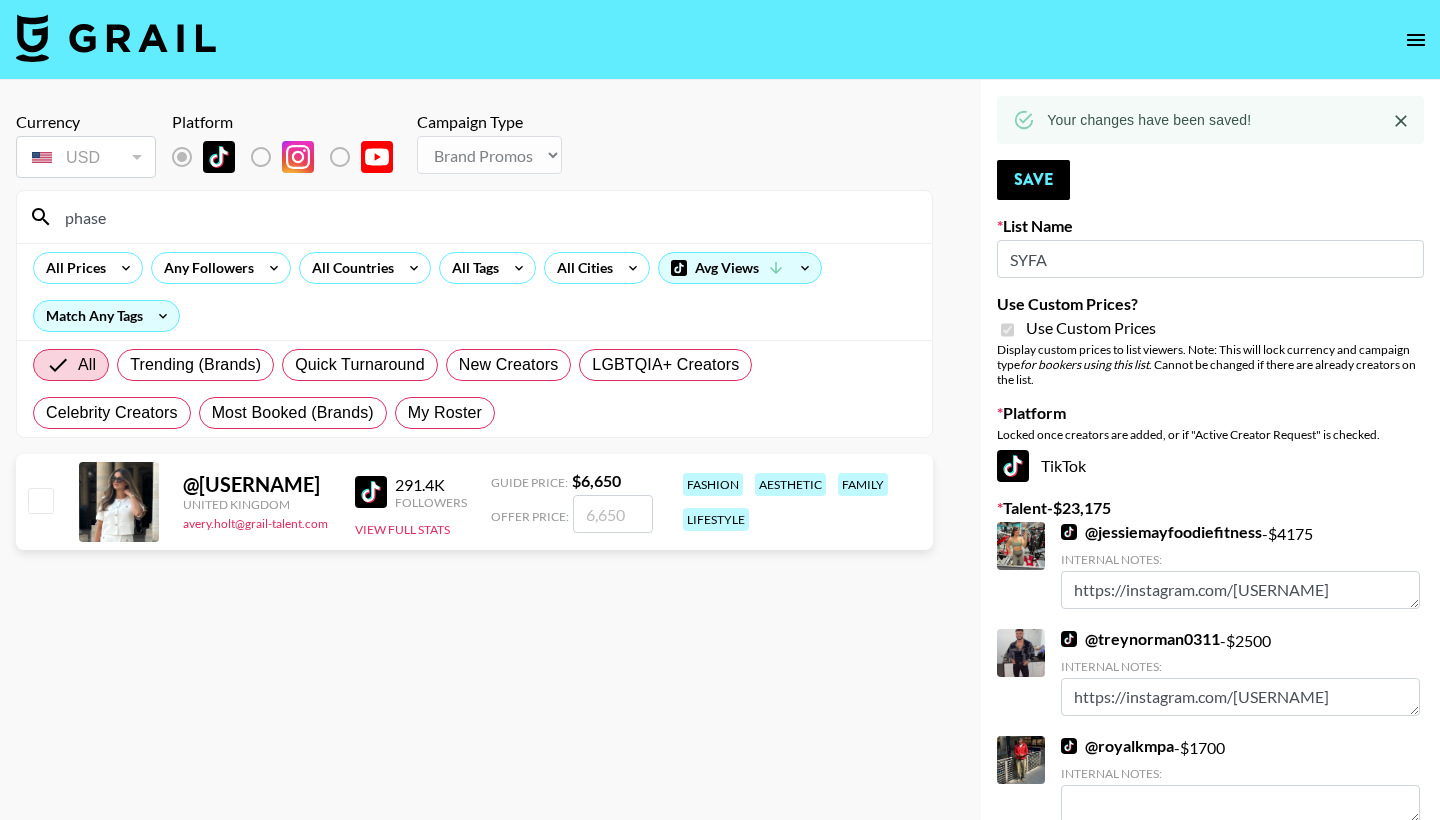 click at bounding box center (40, 500) 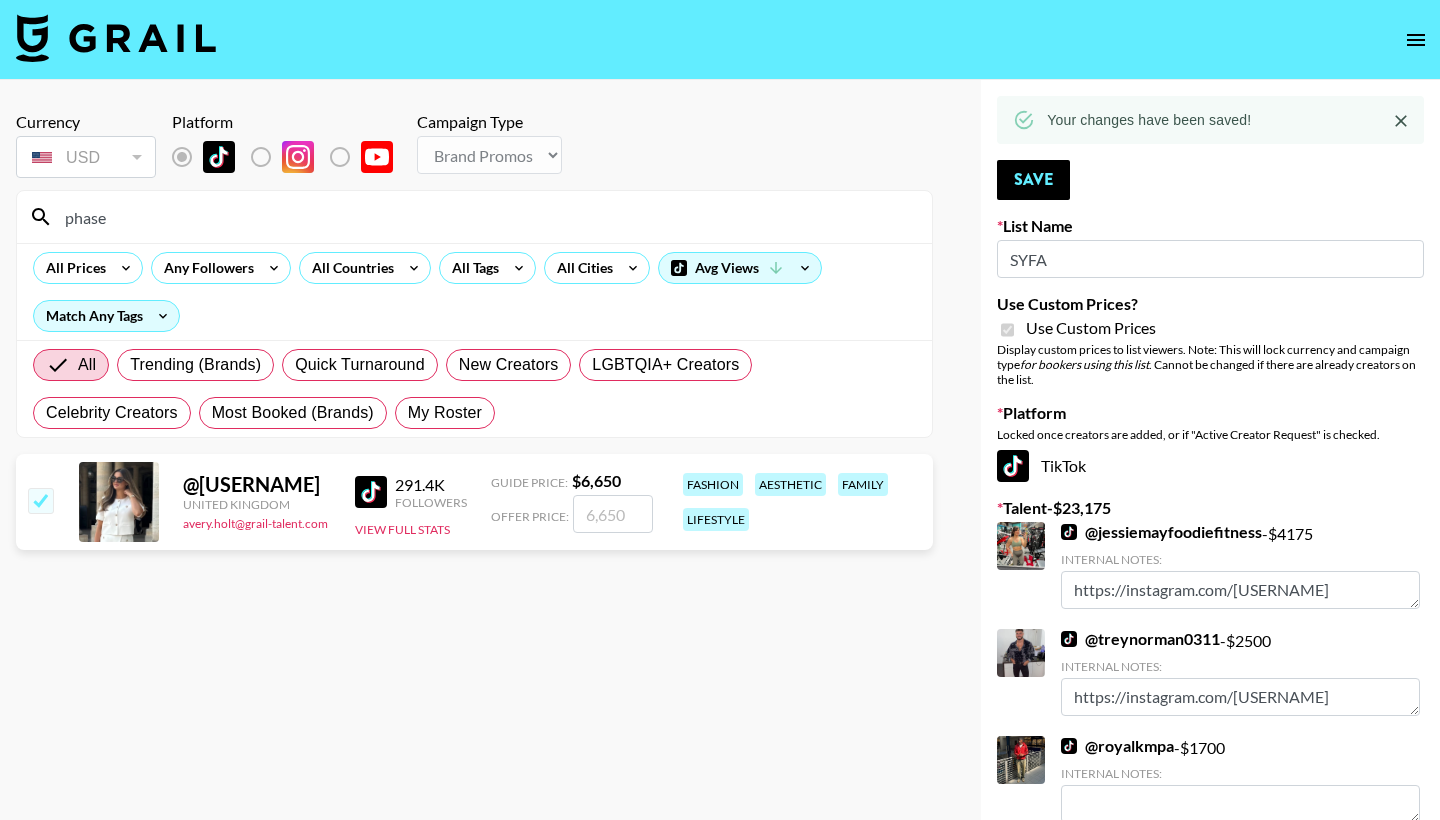checkbox on "true" 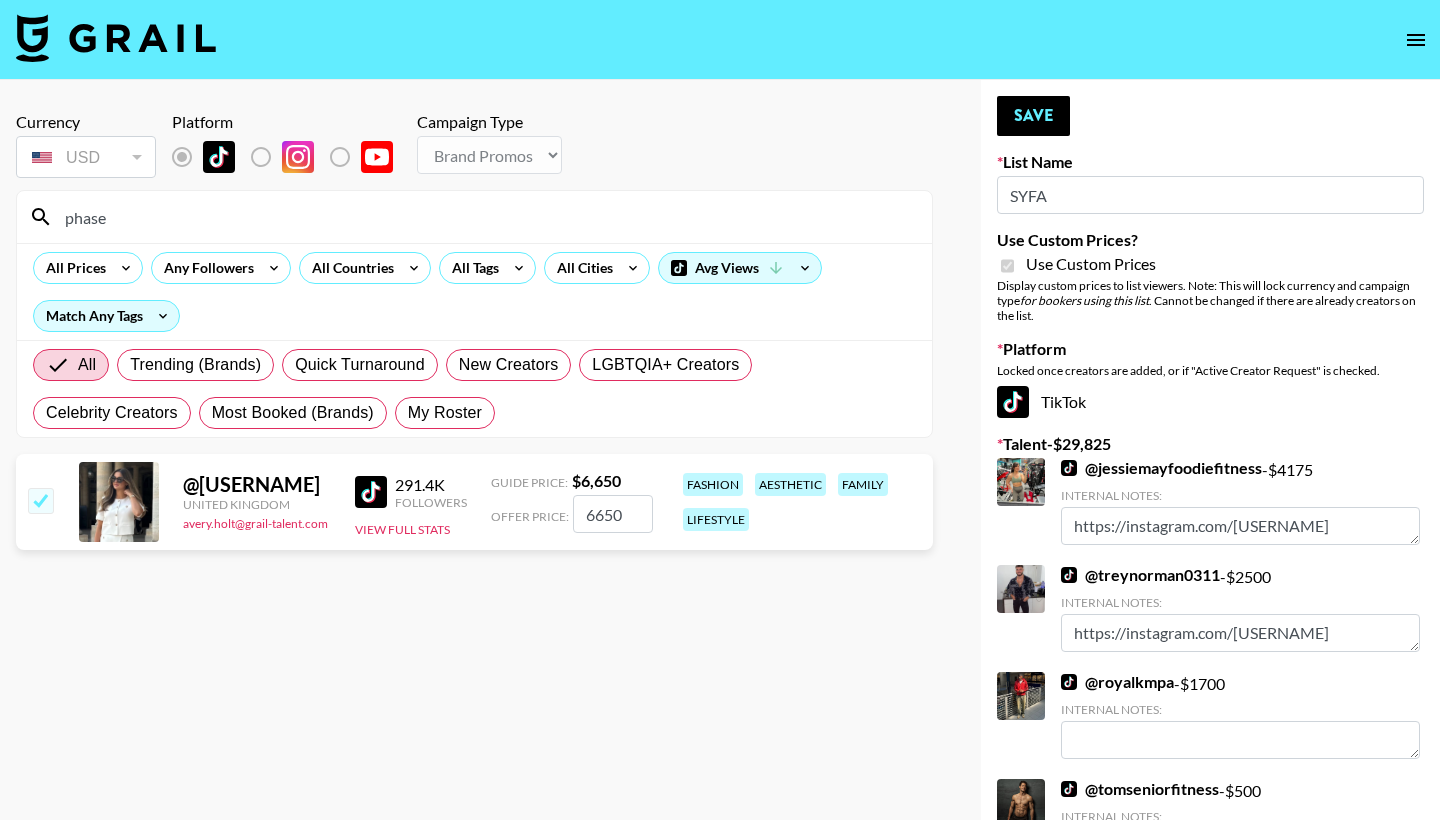 click on "6650" at bounding box center (613, 514) 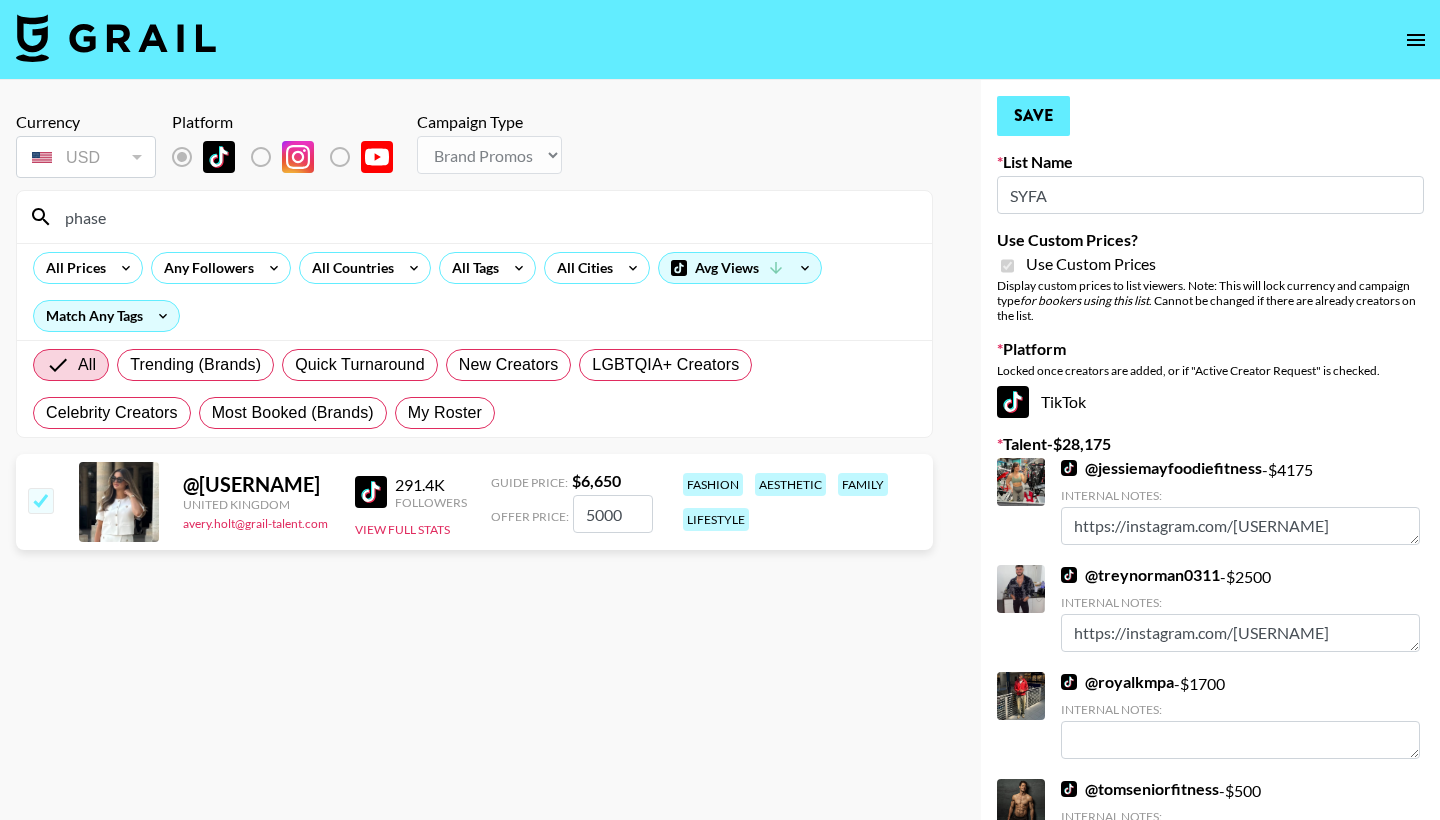 type on "5000" 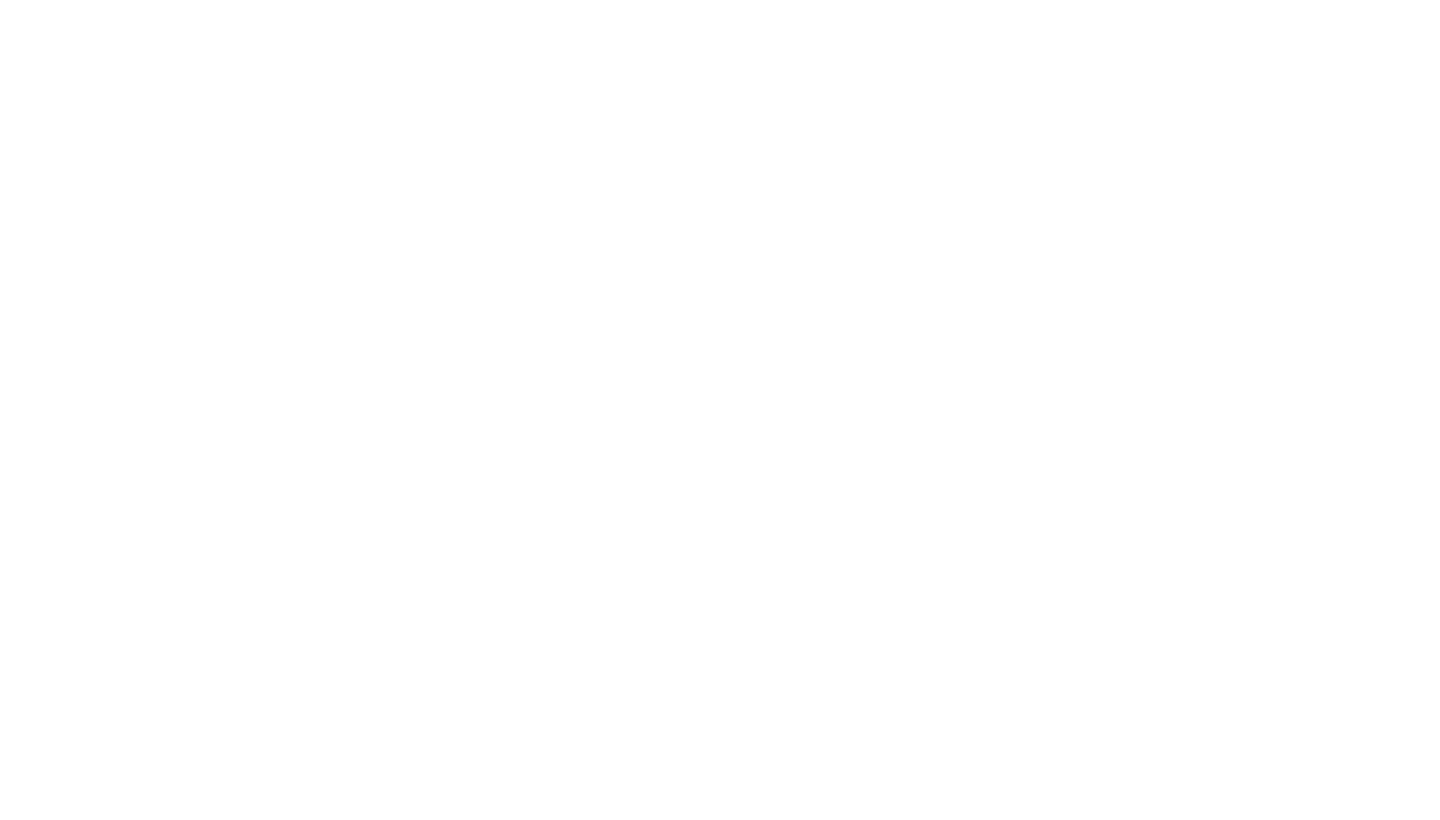 scroll, scrollTop: 0, scrollLeft: 0, axis: both 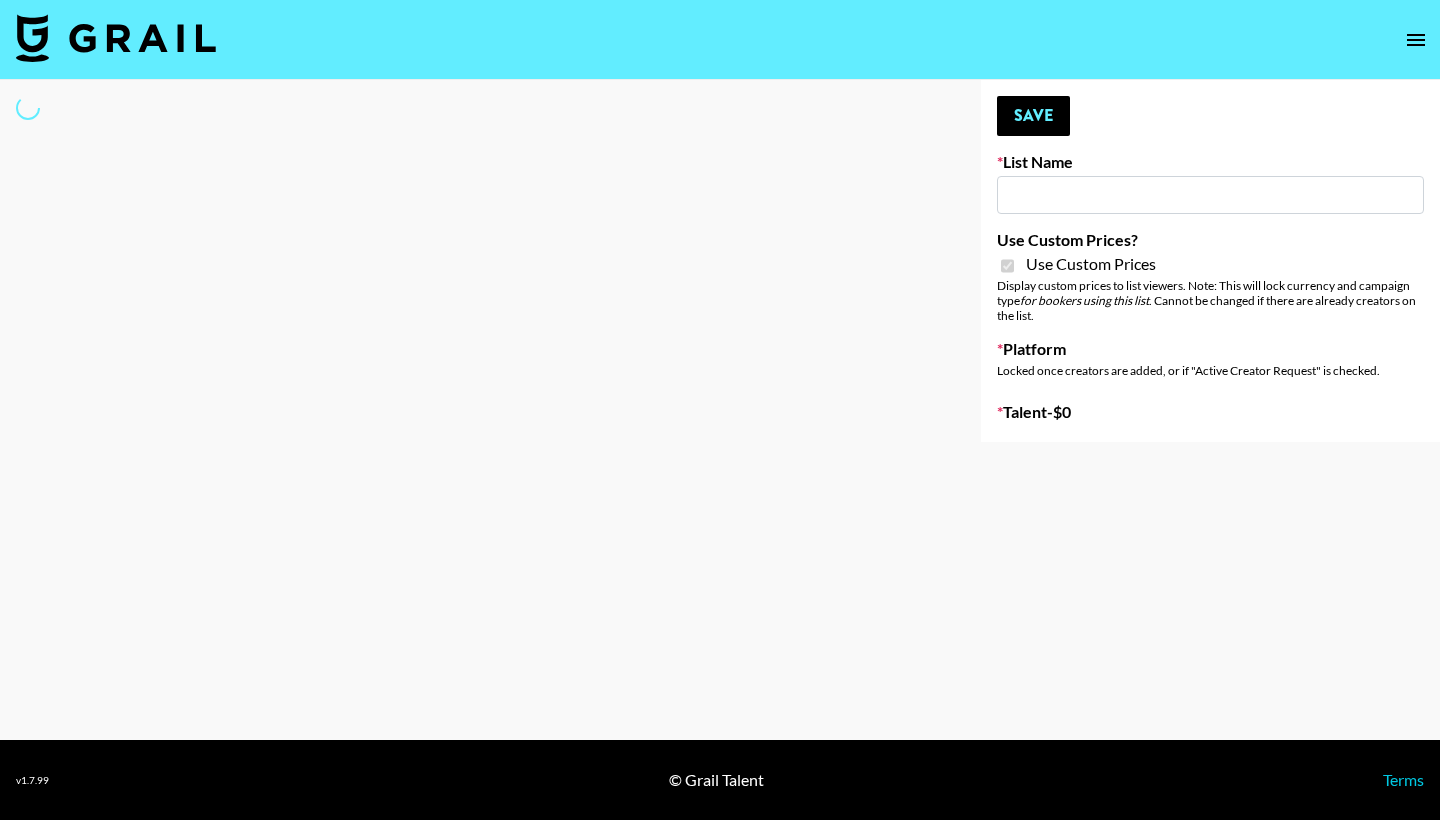 type on "Preply" 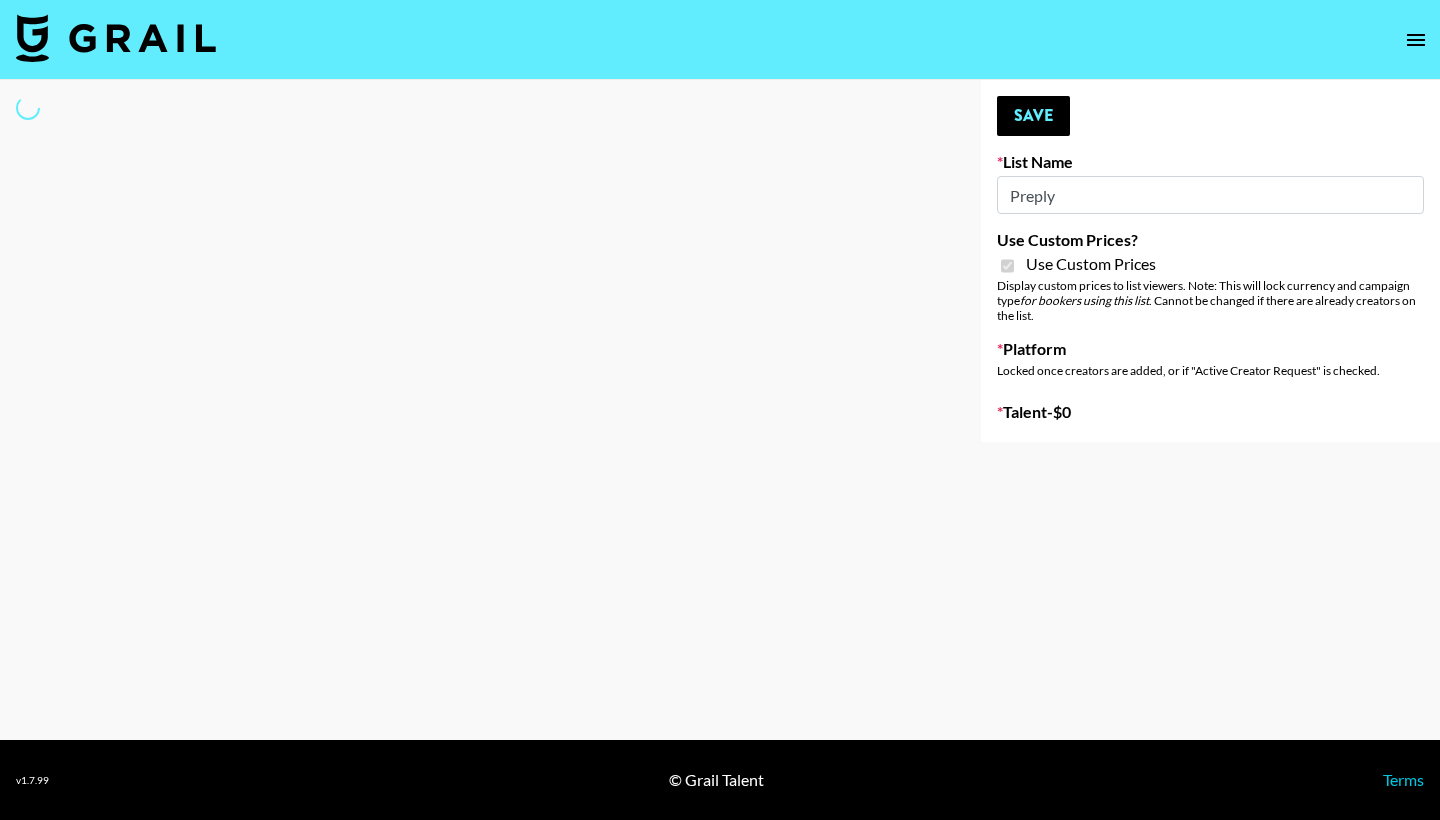 select on "Brand" 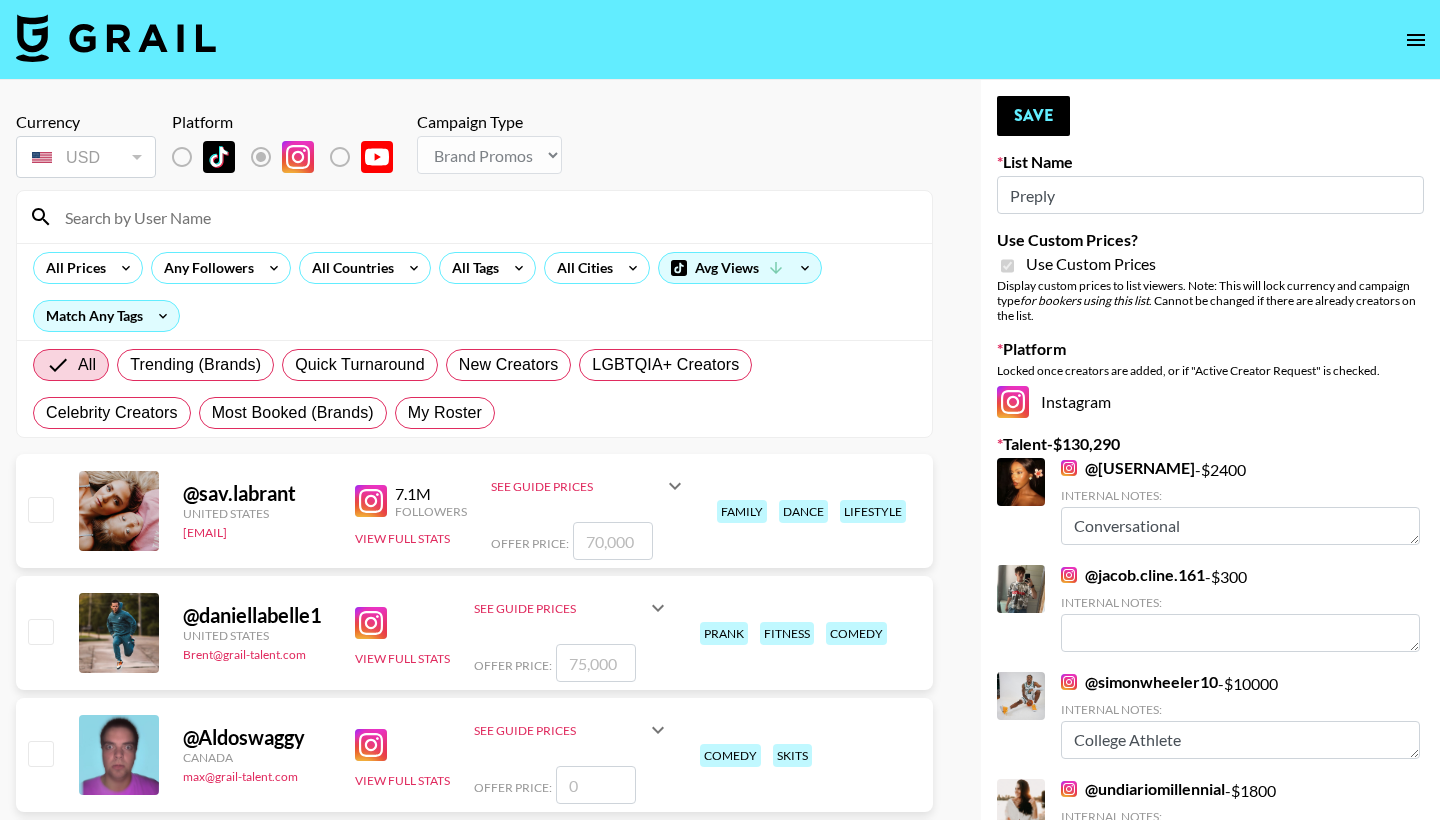 click at bounding box center (486, 217) 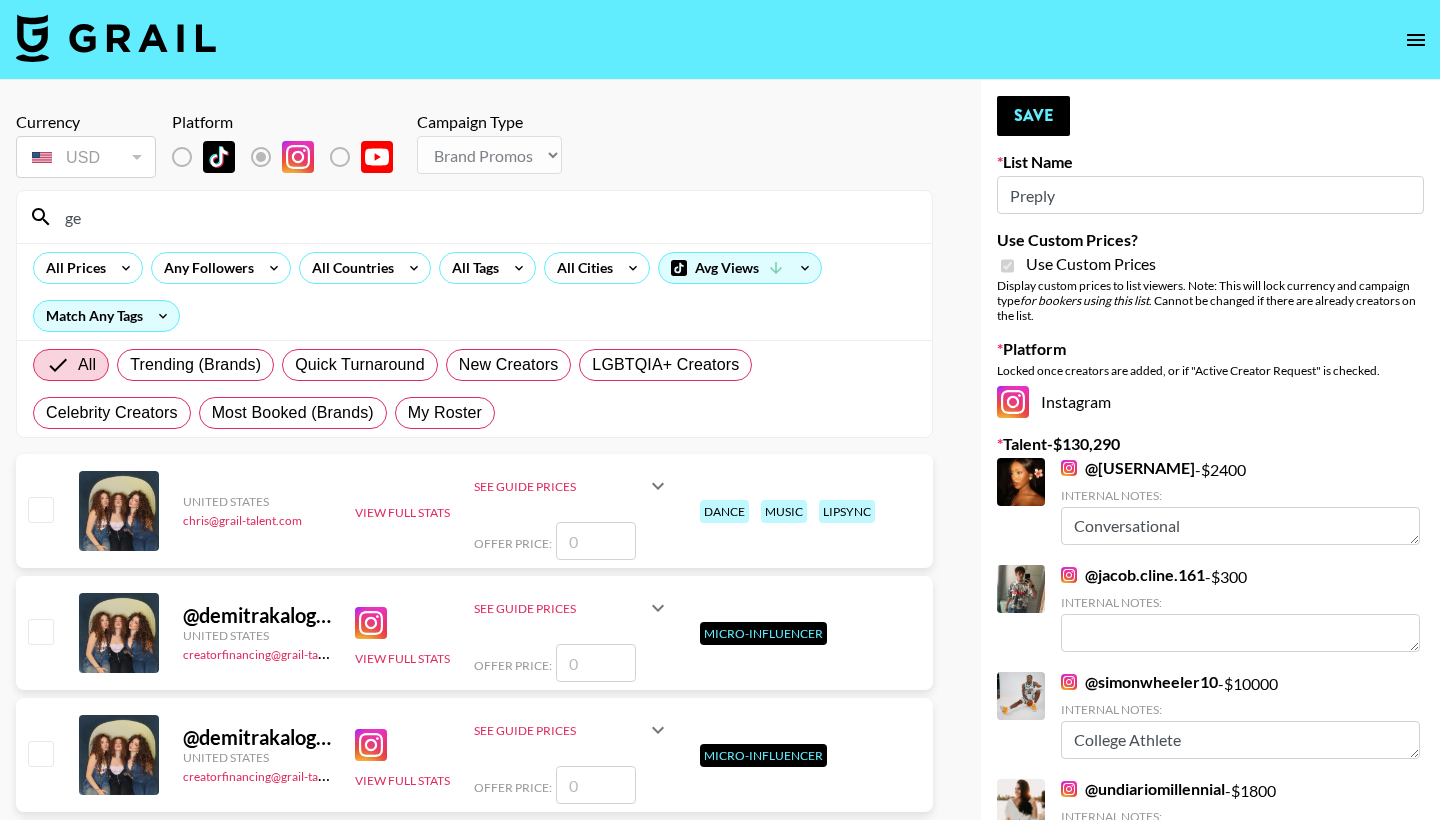 type on "g" 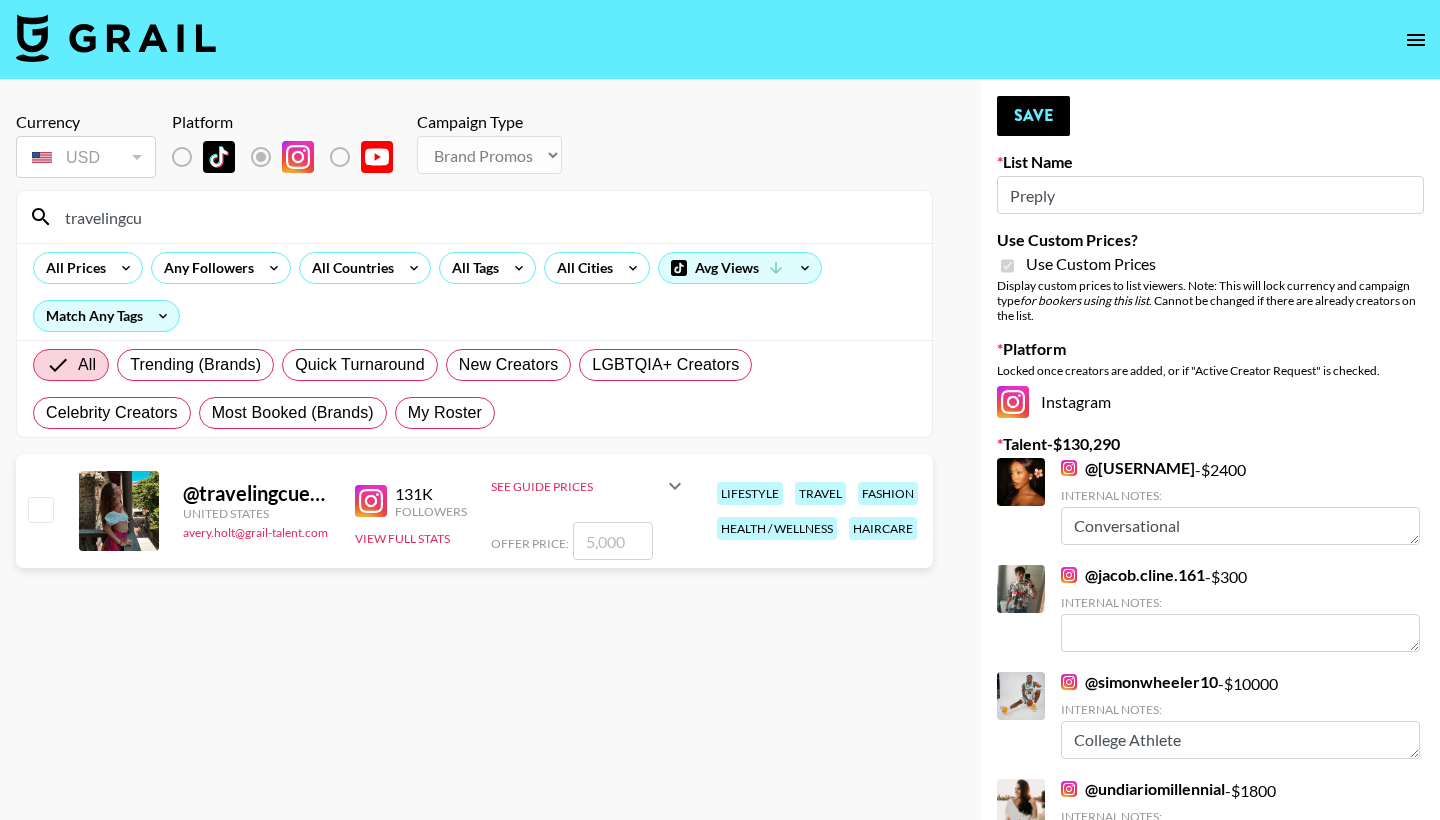 type on "traveling" 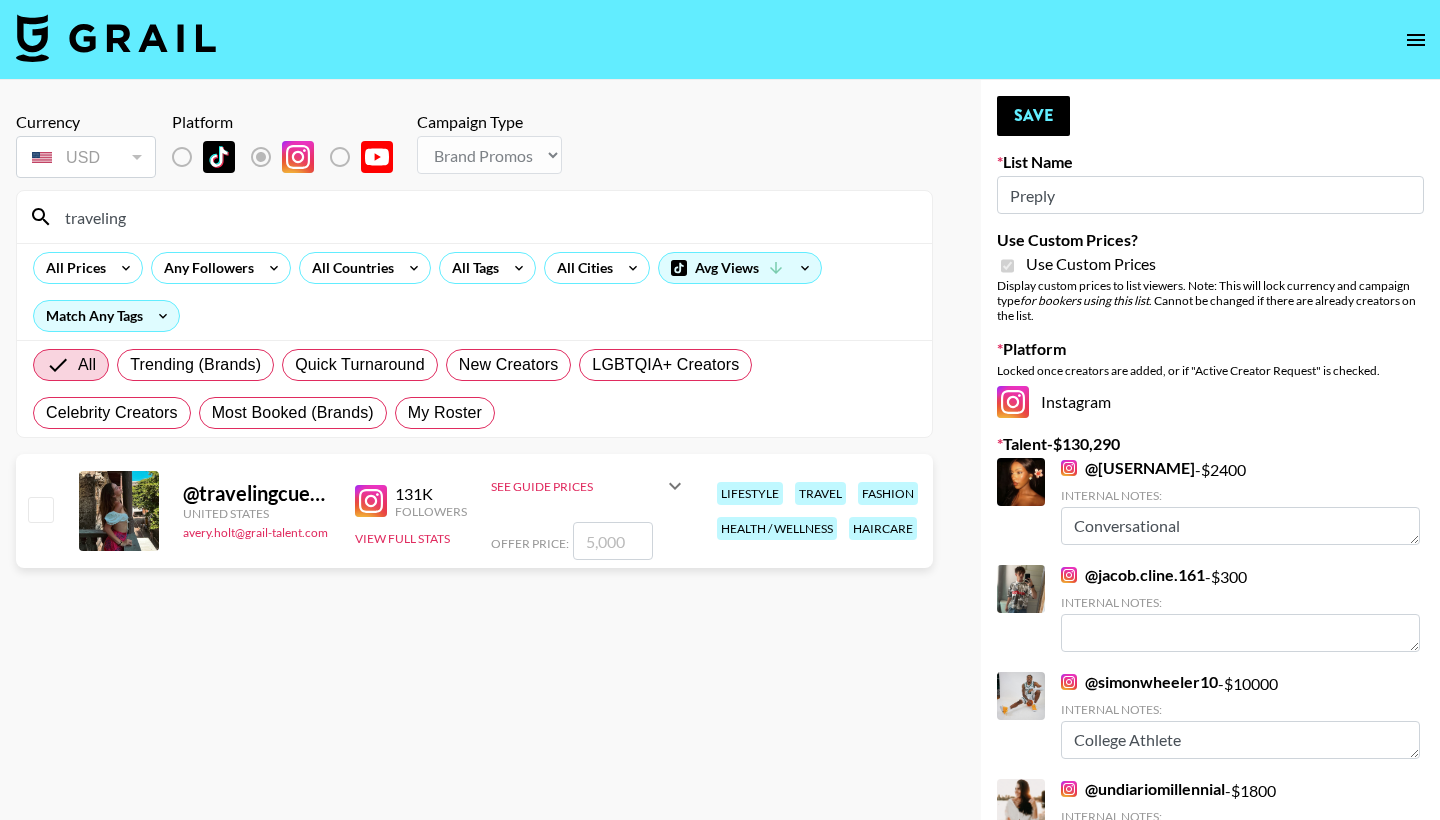 drag, startPoint x: 474, startPoint y: 222, endPoint x: 43, endPoint y: 504, distance: 515.0582 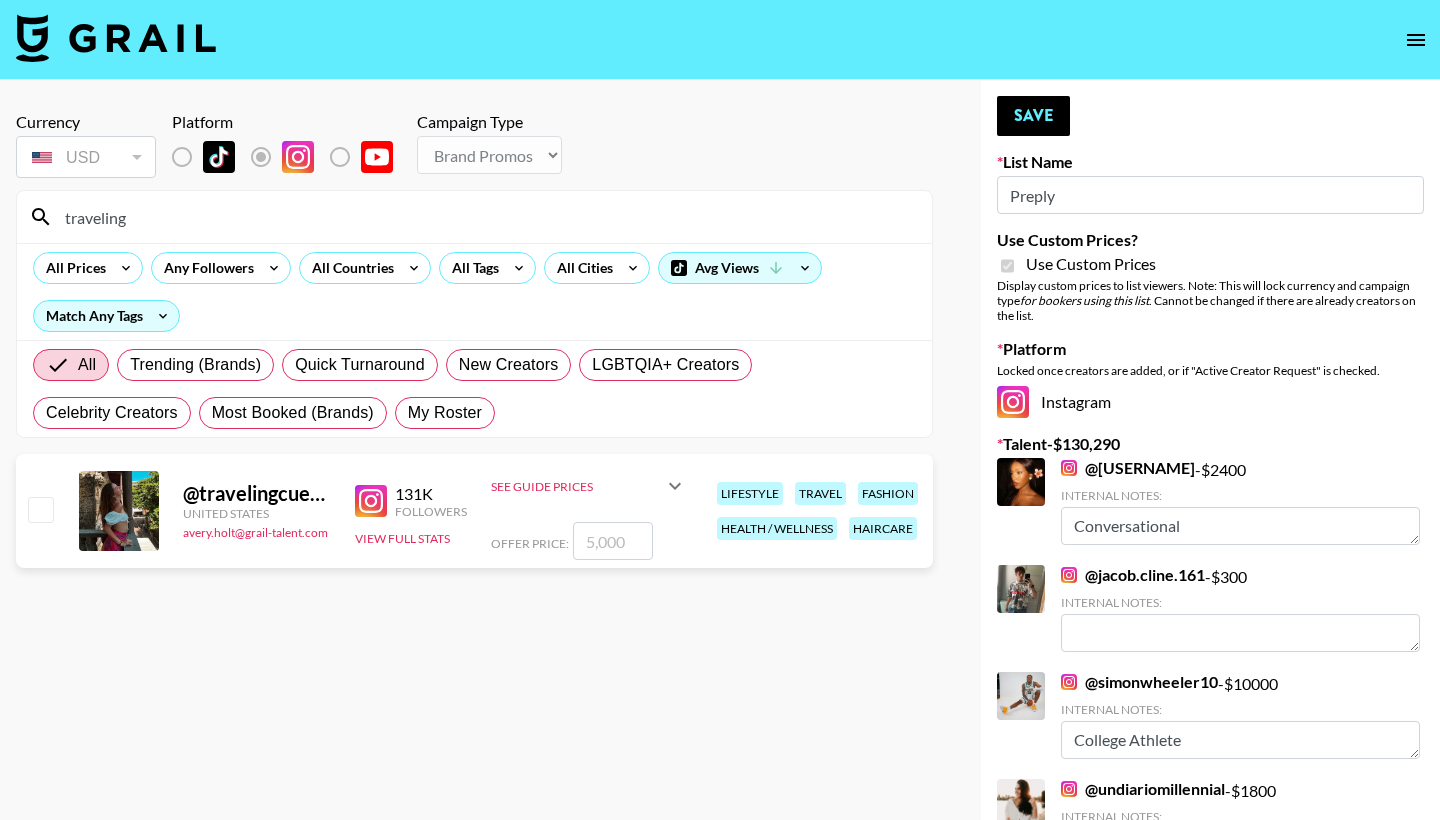 click at bounding box center (40, 509) 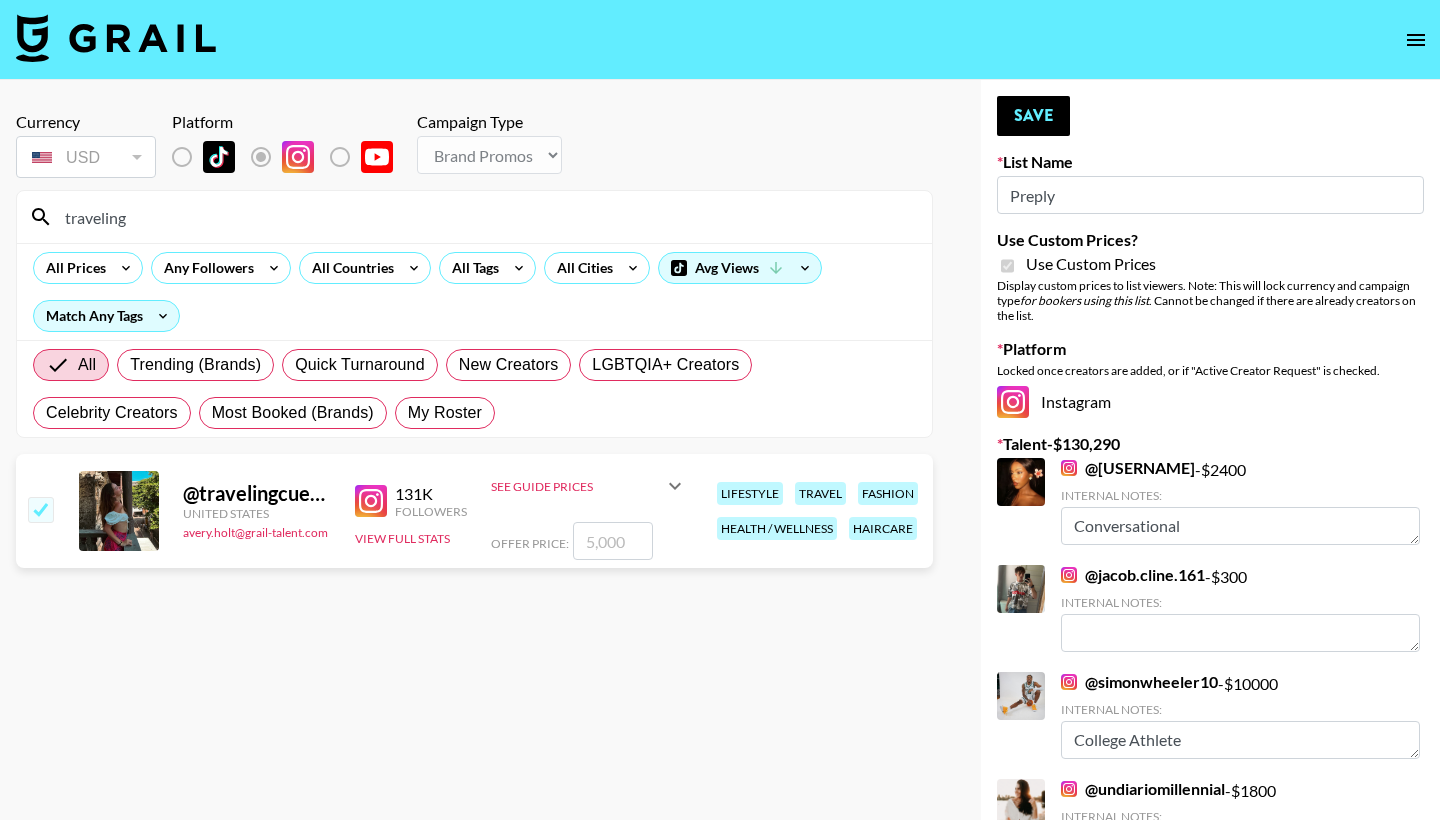 checkbox on "true" 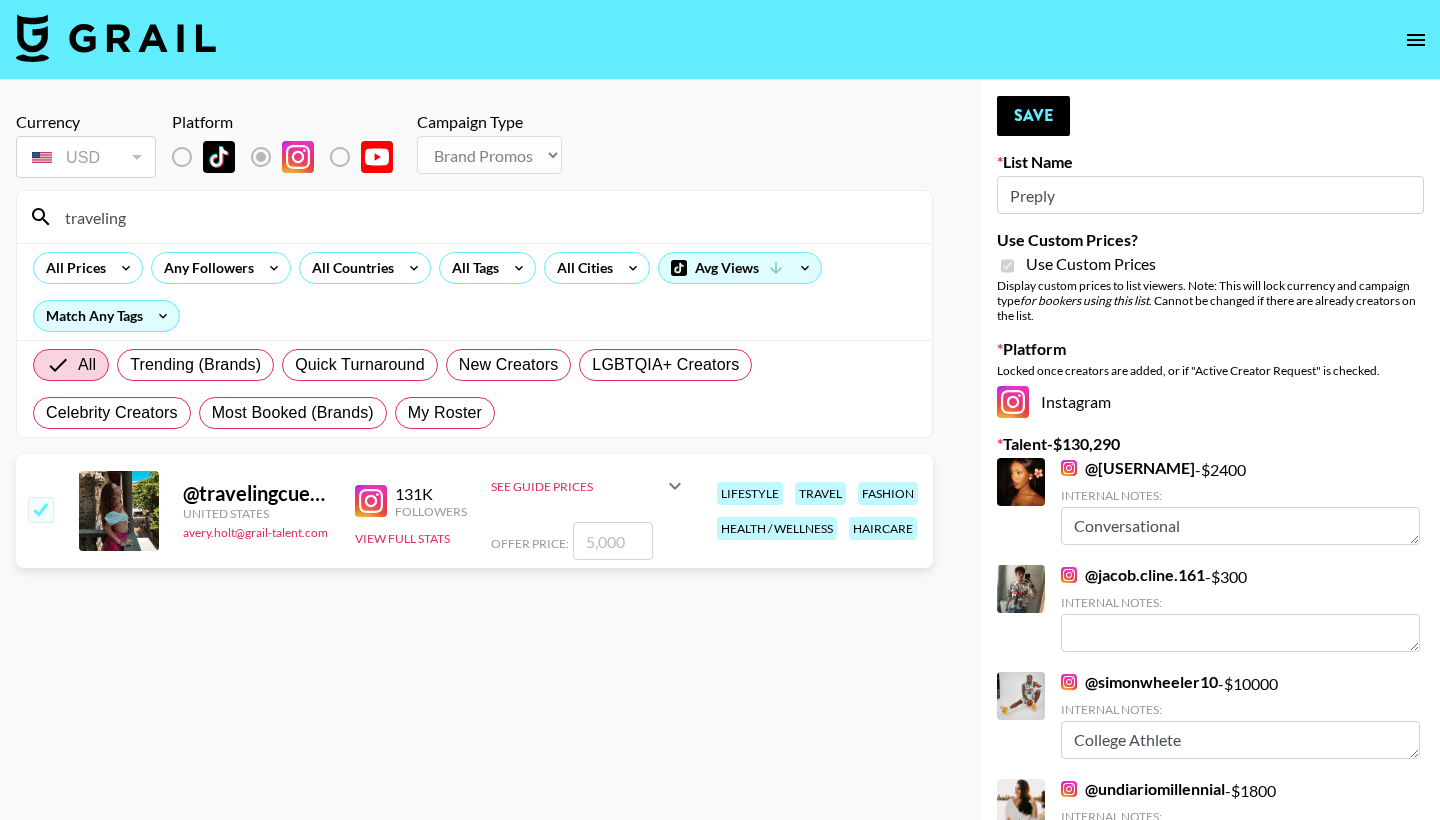 type on "5000" 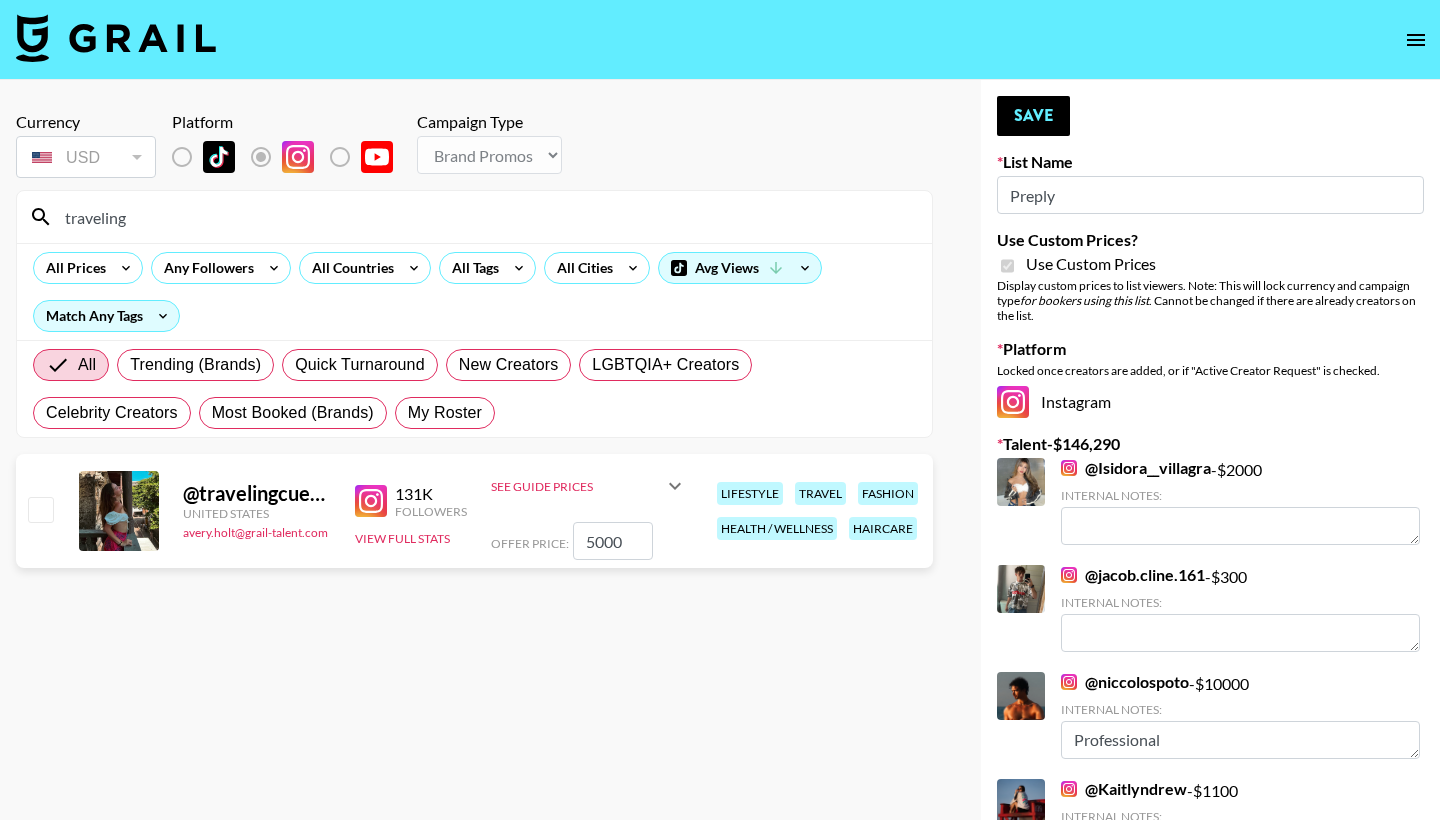scroll, scrollTop: 0, scrollLeft: 0, axis: both 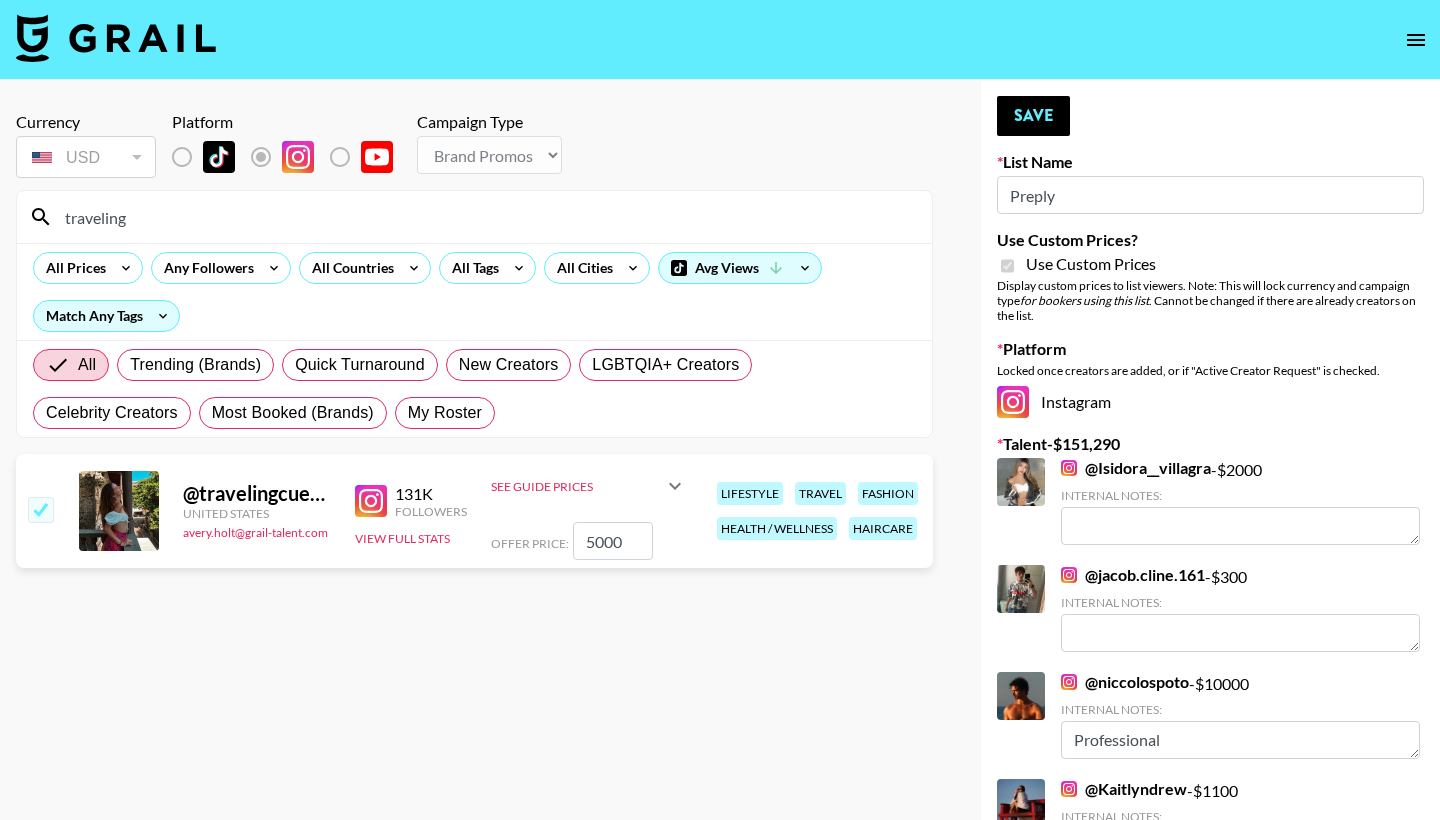 checkbox on "false" 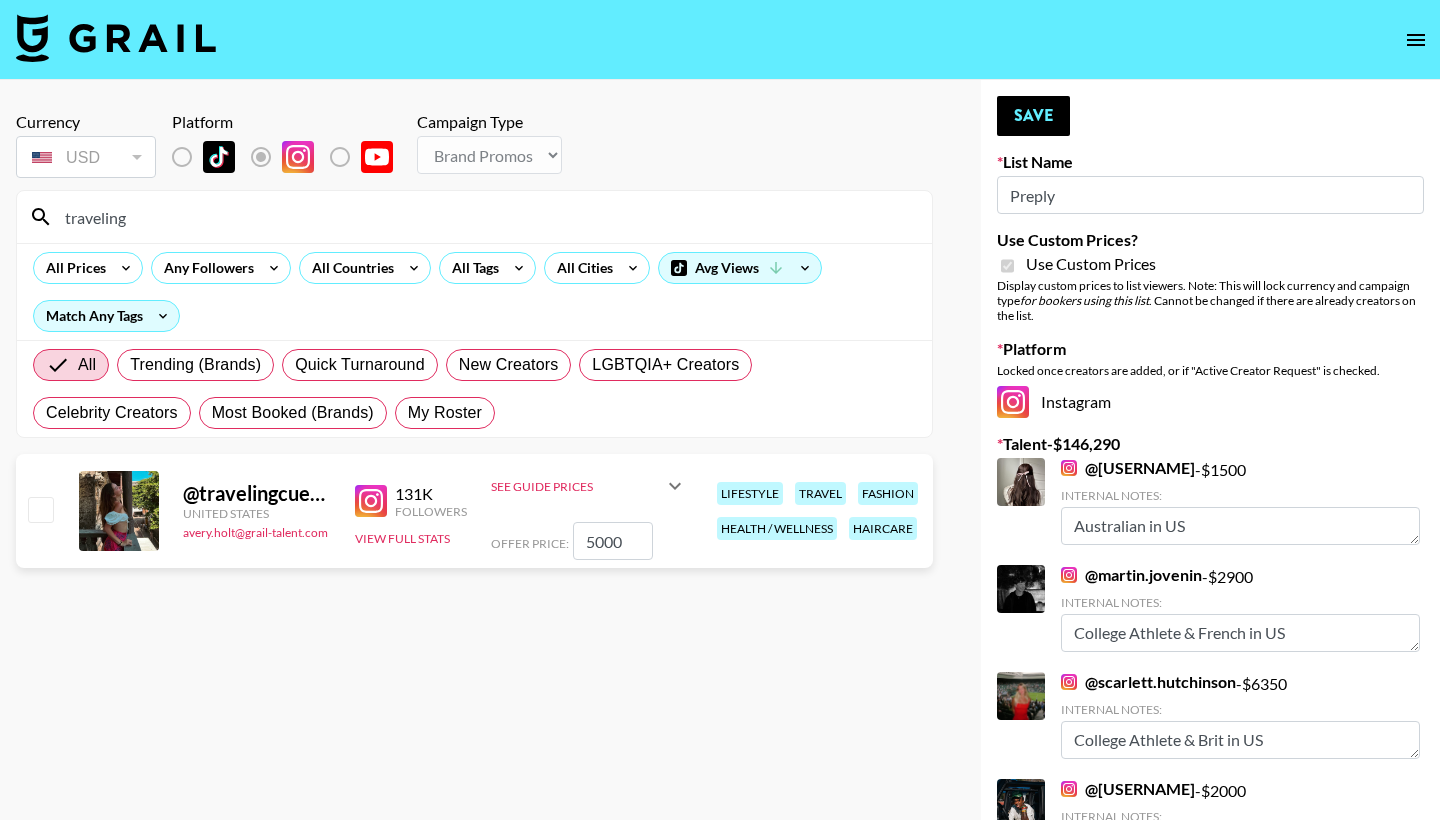 click at bounding box center (40, 509) 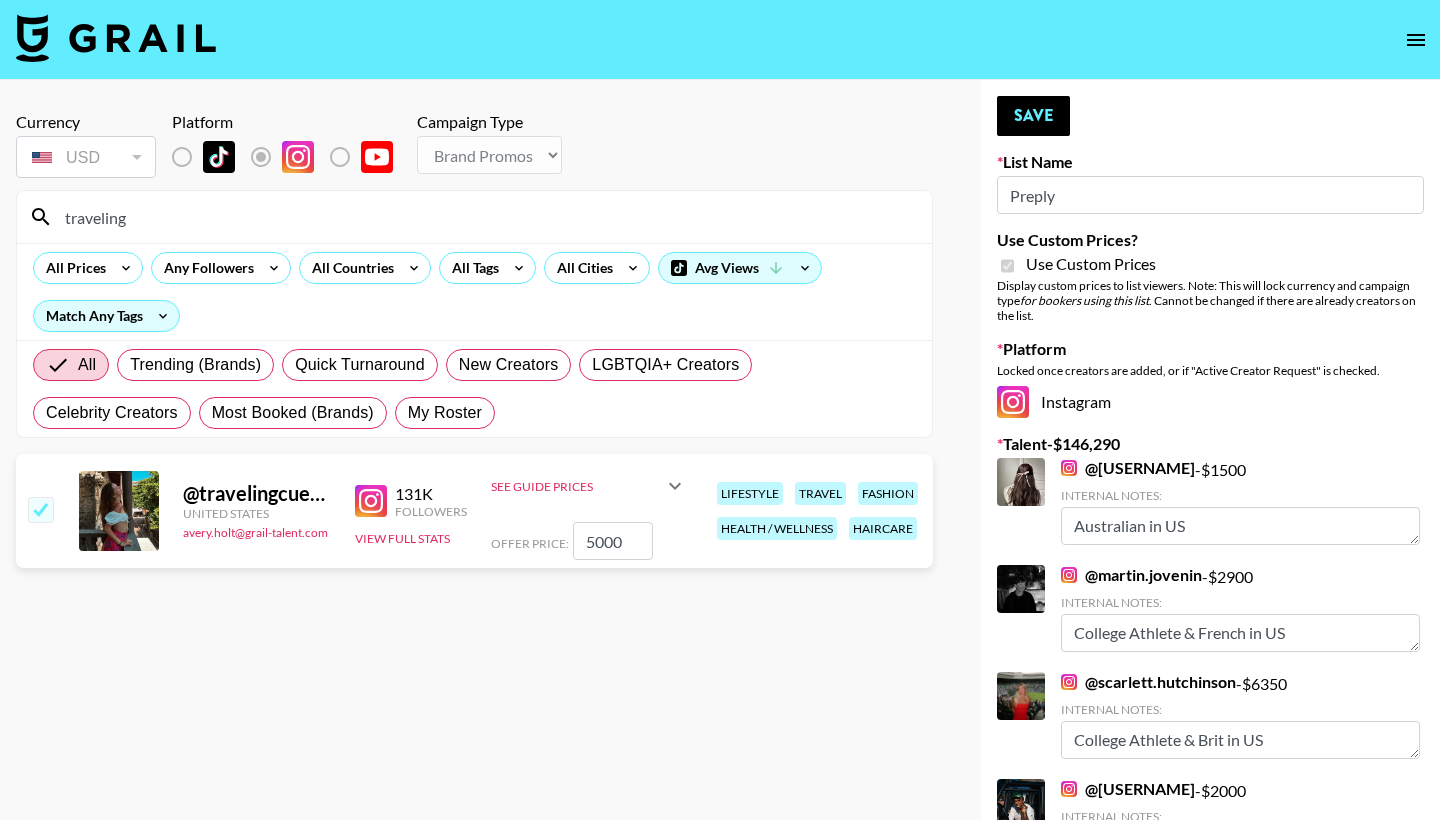 checkbox on "true" 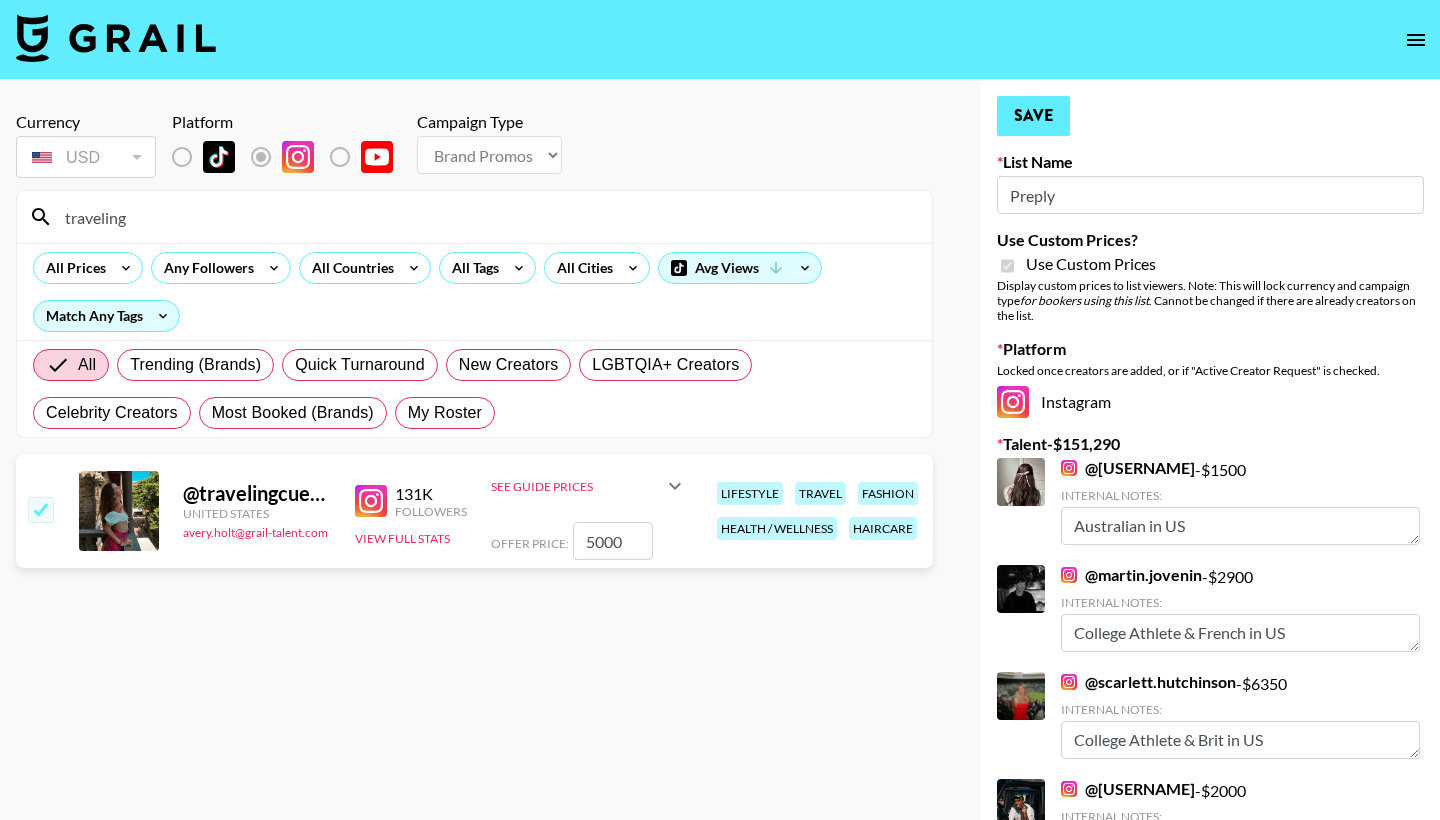 click on "Save" at bounding box center [1033, 116] 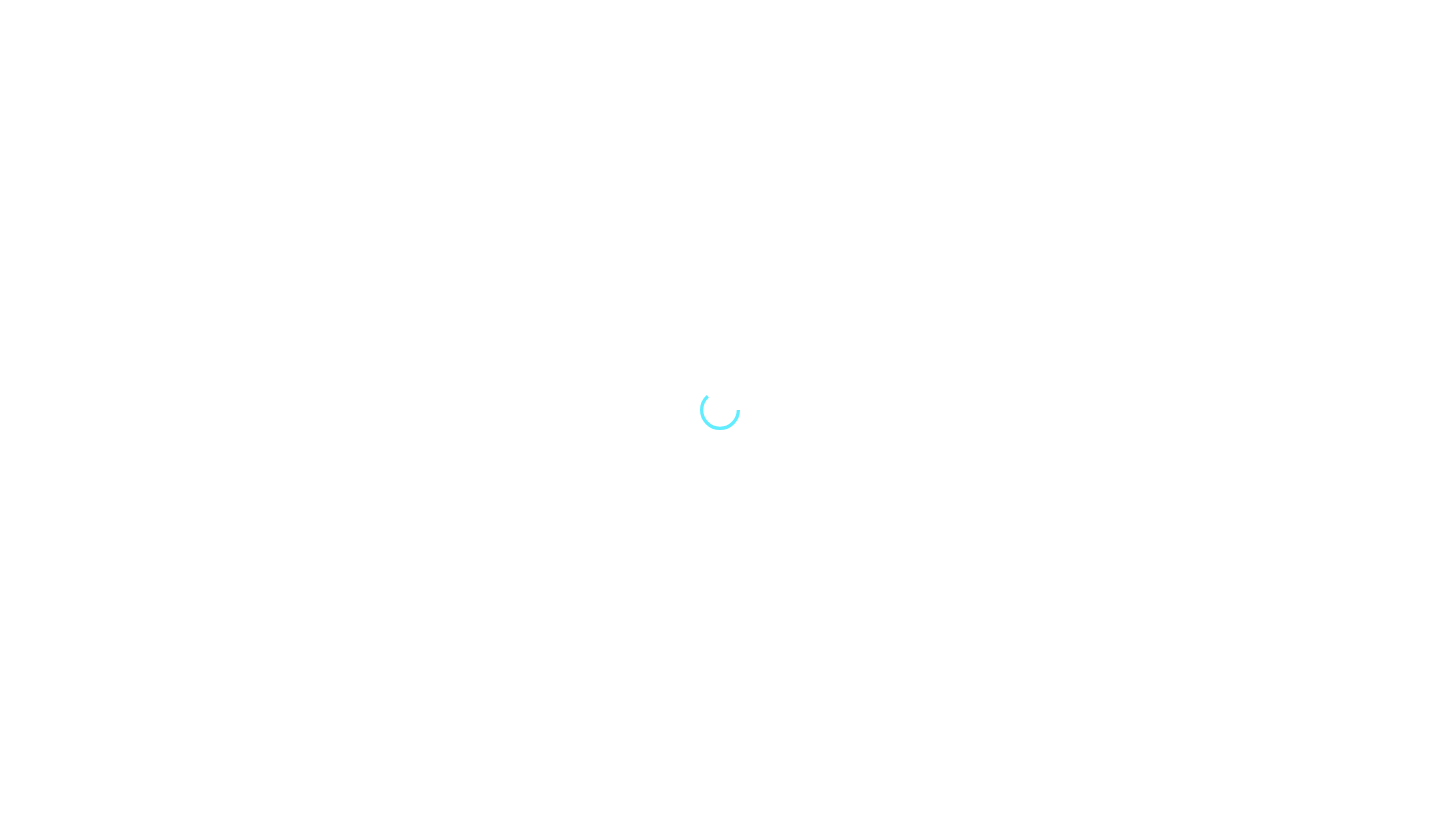scroll, scrollTop: 0, scrollLeft: 0, axis: both 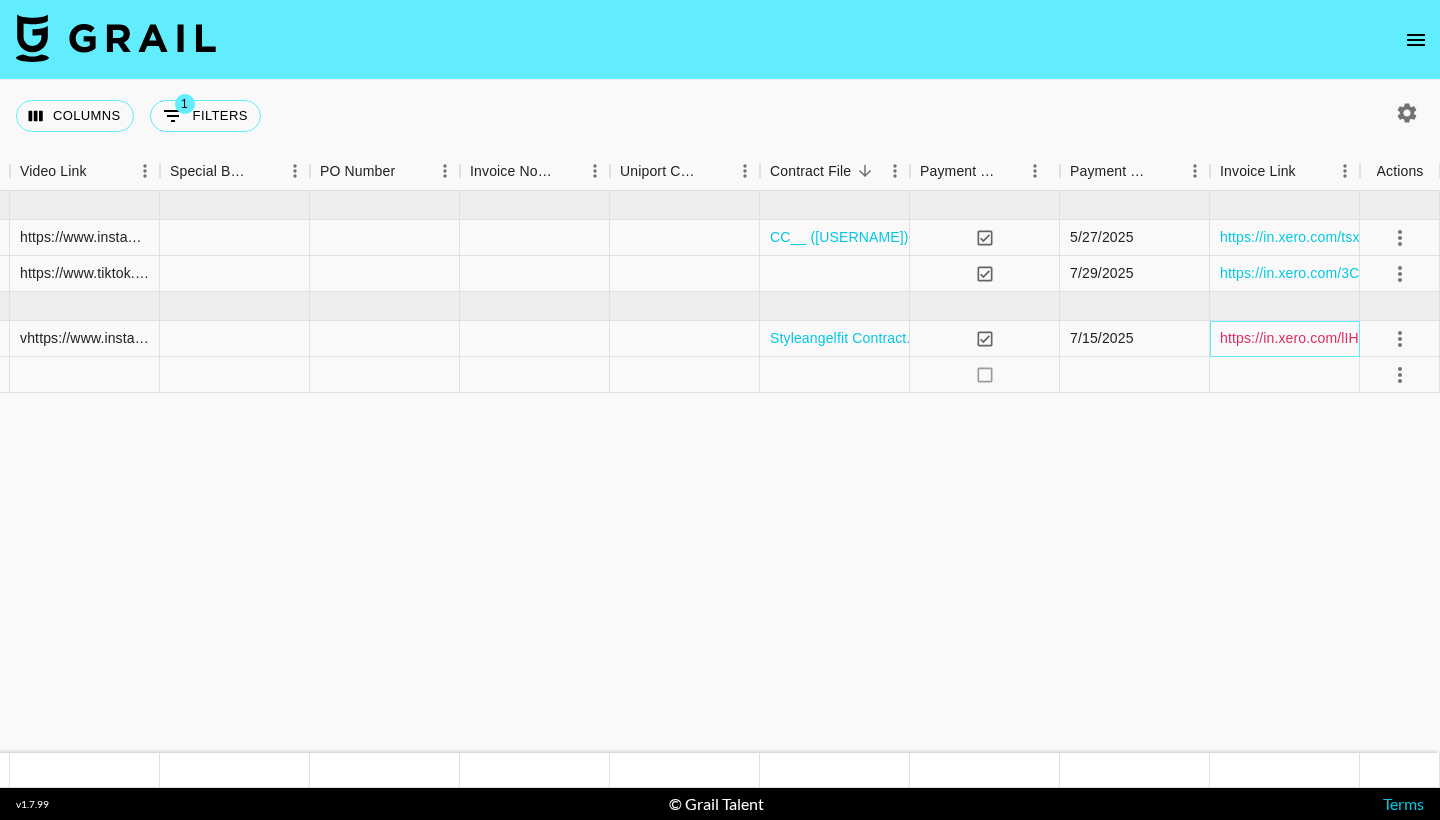 click on "https://in.xero.com/lIHr2dUbt140wXx2NbqRIymQ1eZdKPzlRwlgGmY0" at bounding box center [1442, 338] 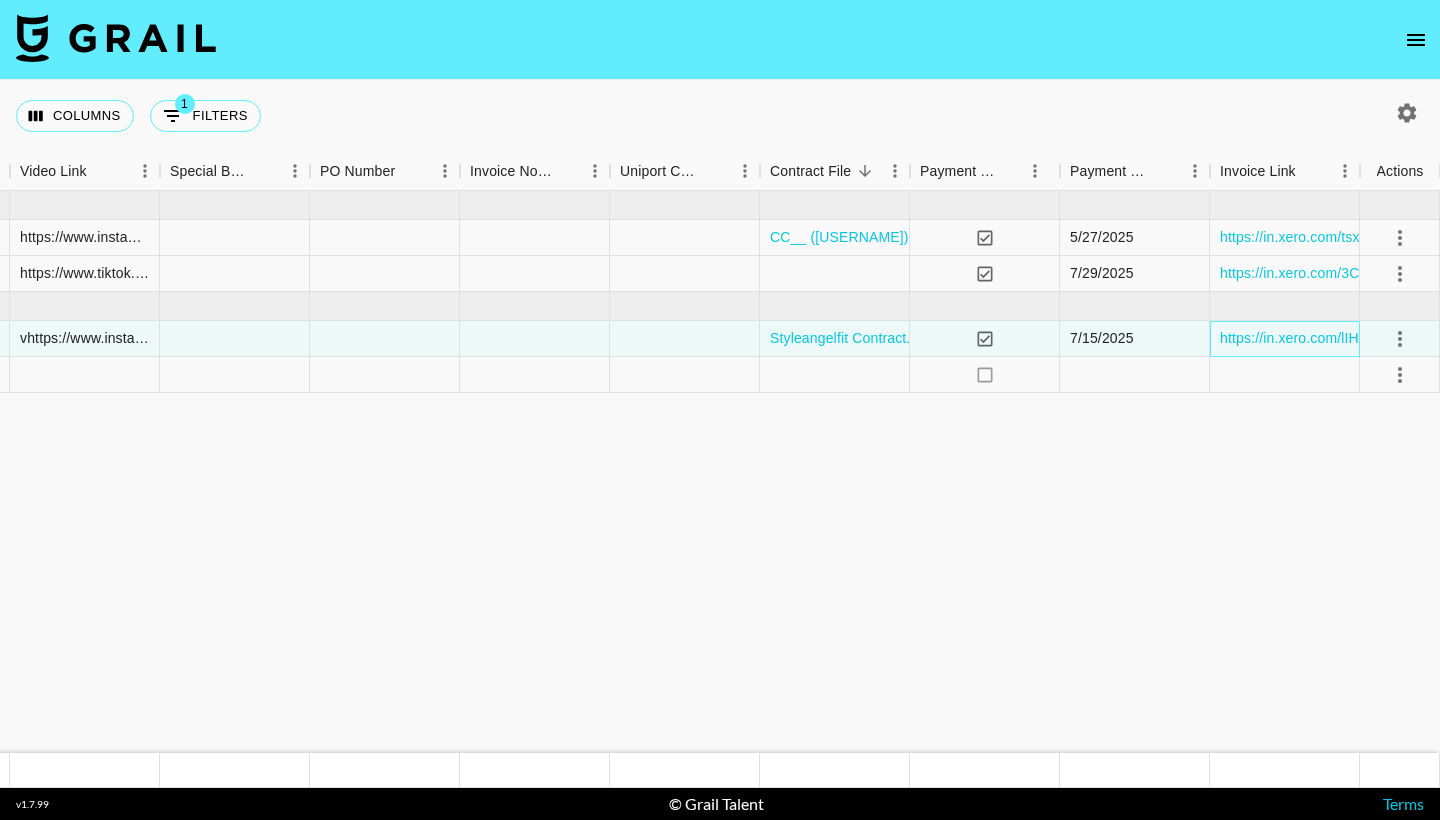 scroll, scrollTop: 0, scrollLeft: 0, axis: both 